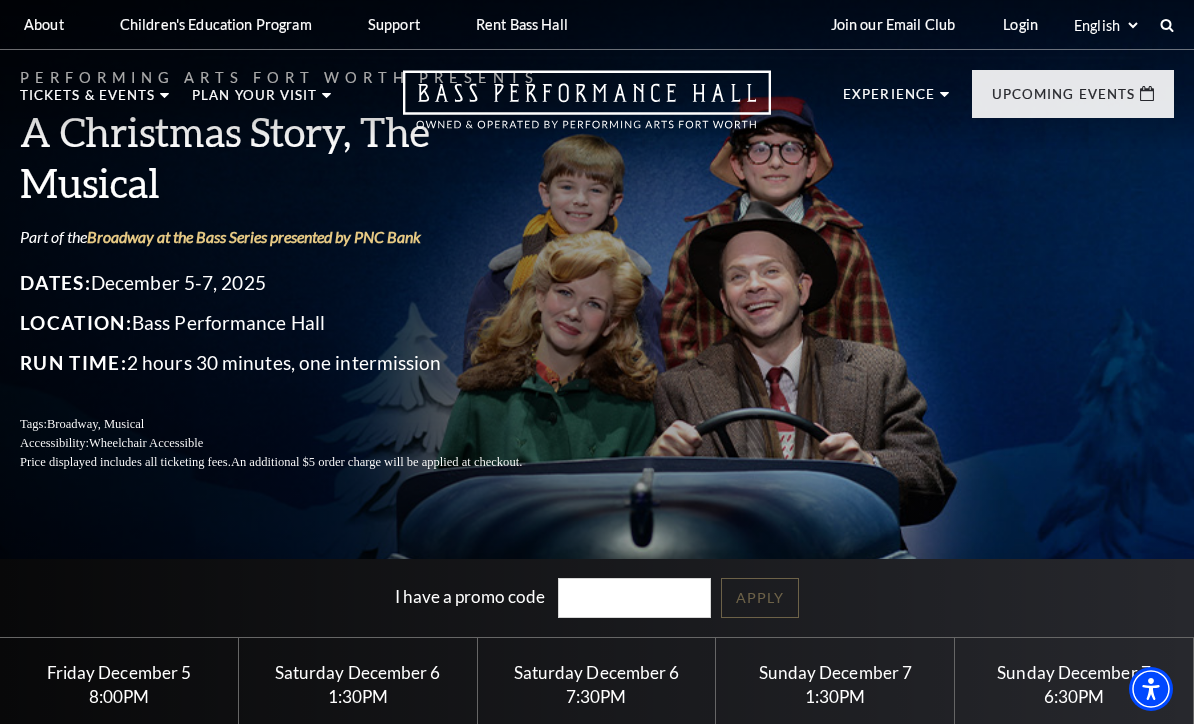 scroll, scrollTop: 0, scrollLeft: 0, axis: both 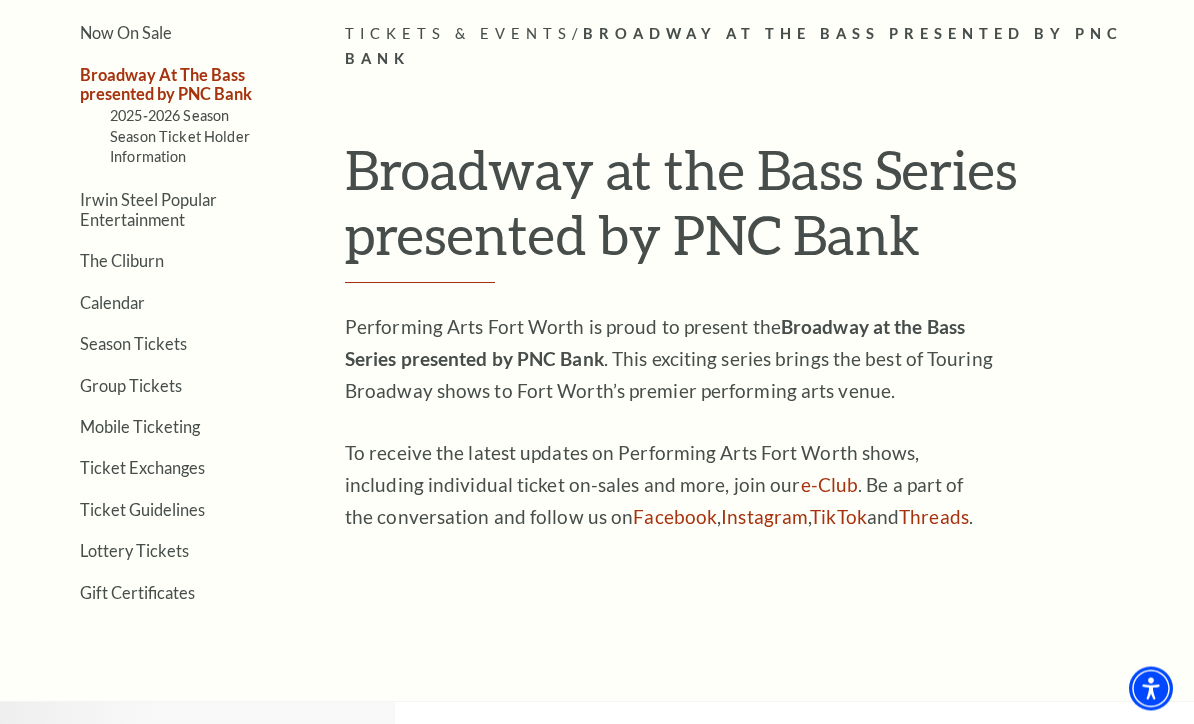 click on "Calendar" at bounding box center (112, 303) 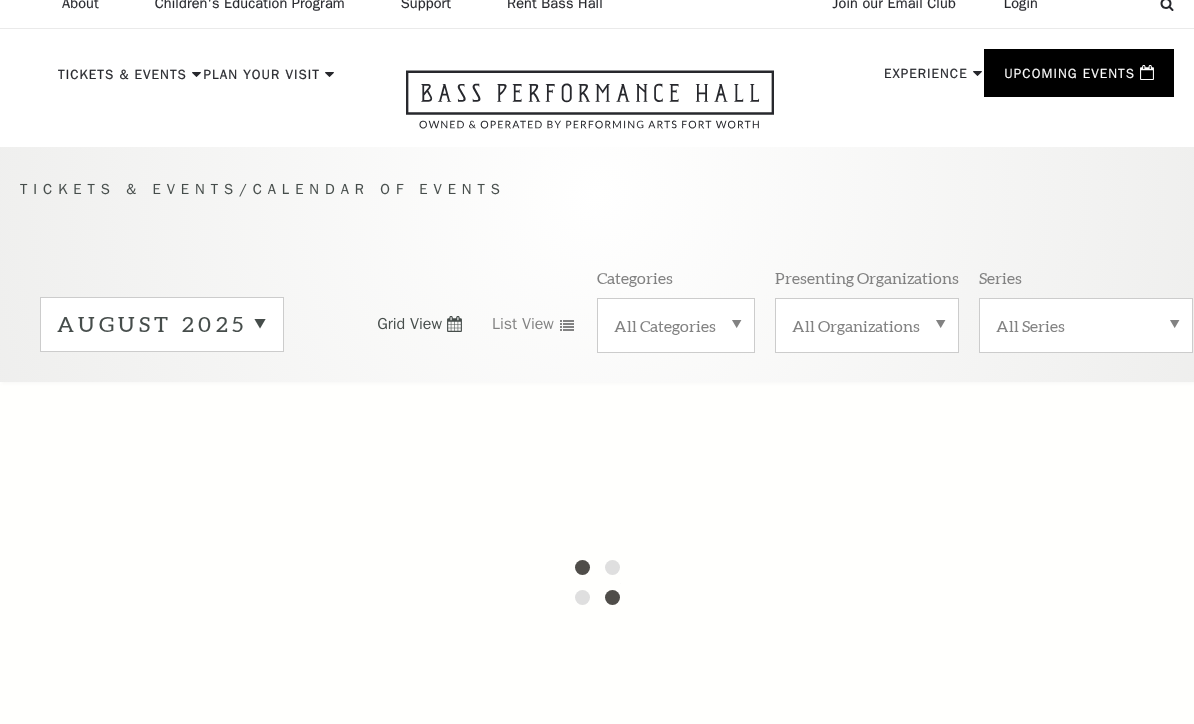 scroll, scrollTop: 0, scrollLeft: 0, axis: both 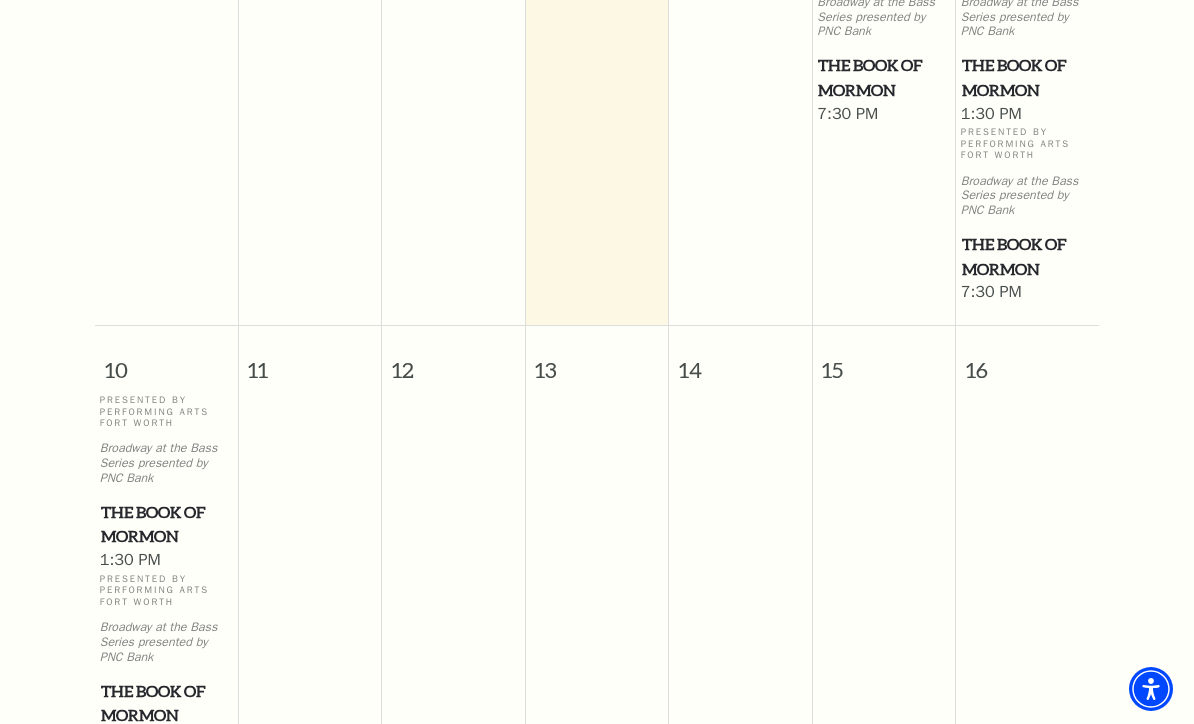 click on "The Book of Mormon" at bounding box center (166, 524) 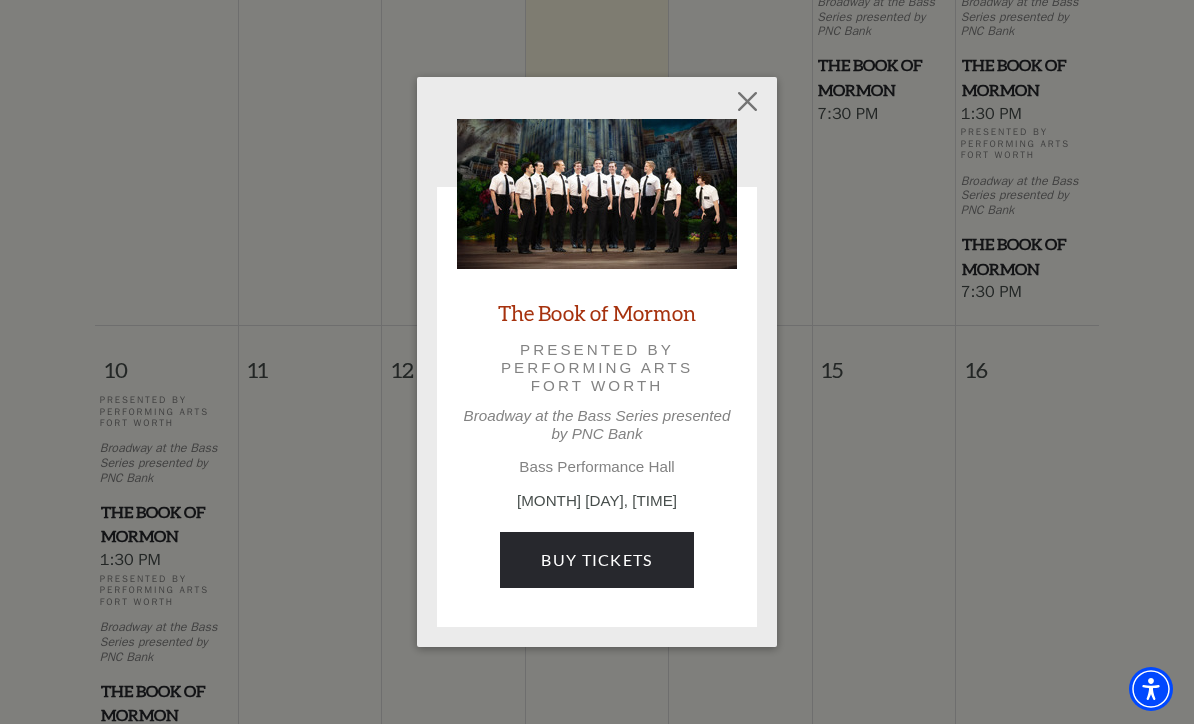 click on "Buy Tickets" at bounding box center (596, 560) 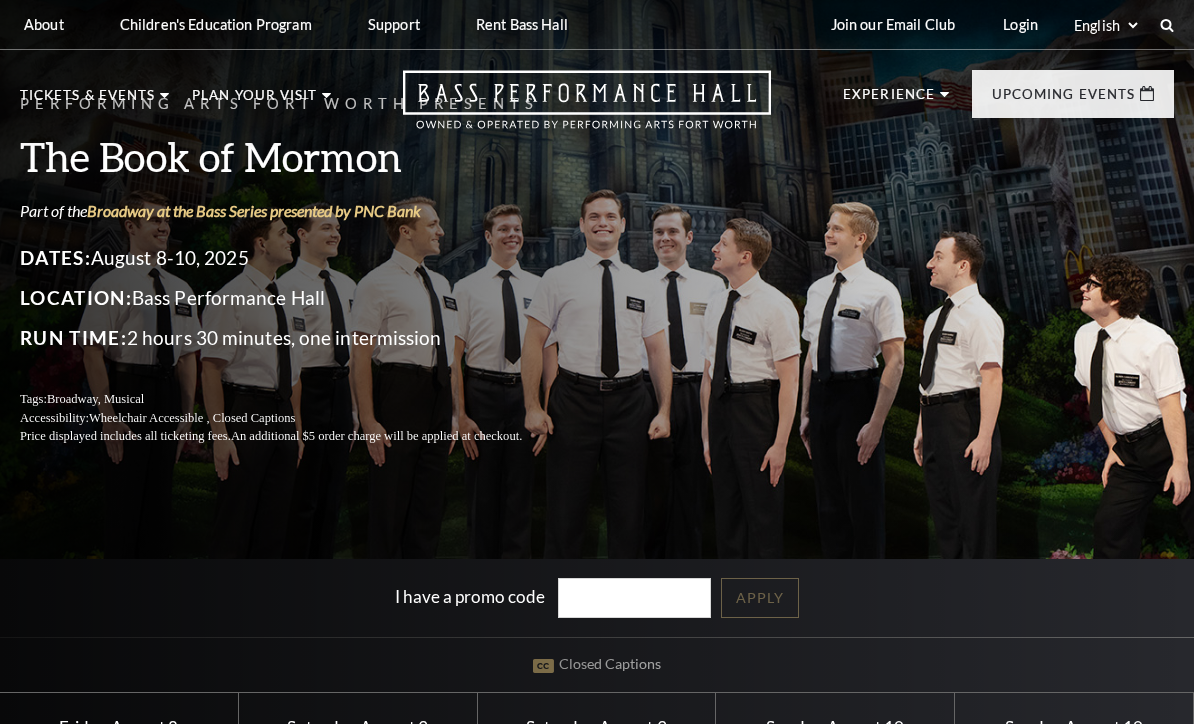 scroll, scrollTop: 0, scrollLeft: 0, axis: both 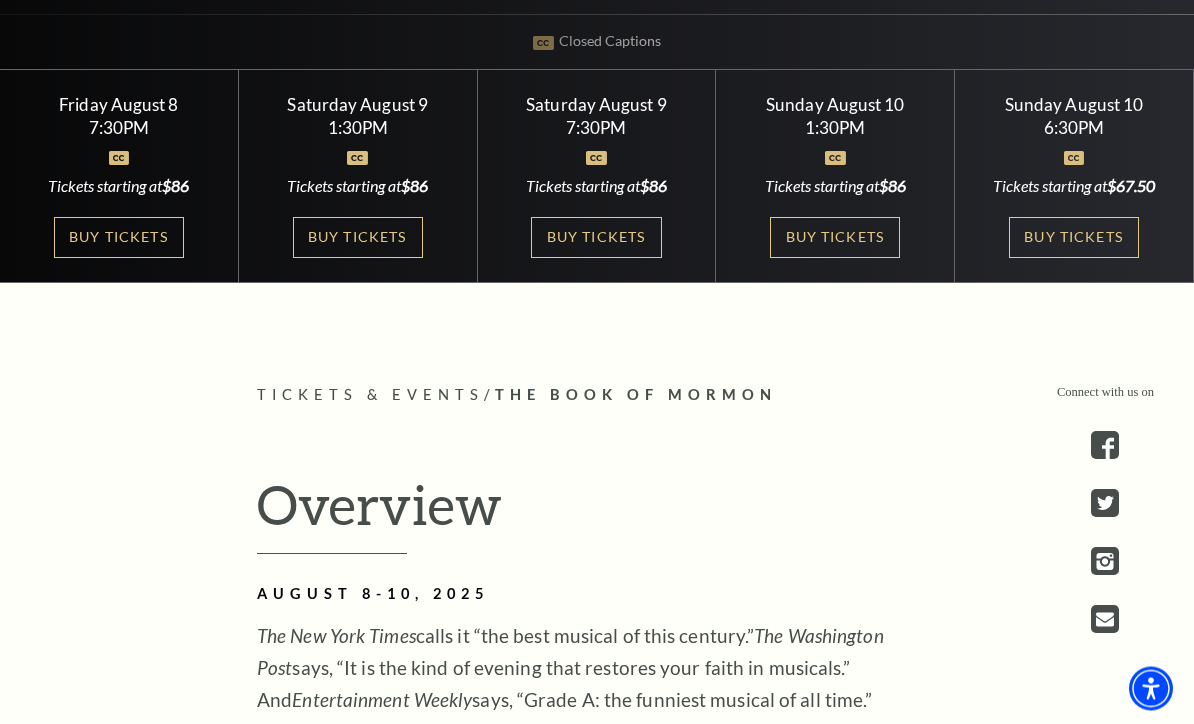 click on "Buy Tickets" at bounding box center (358, 238) 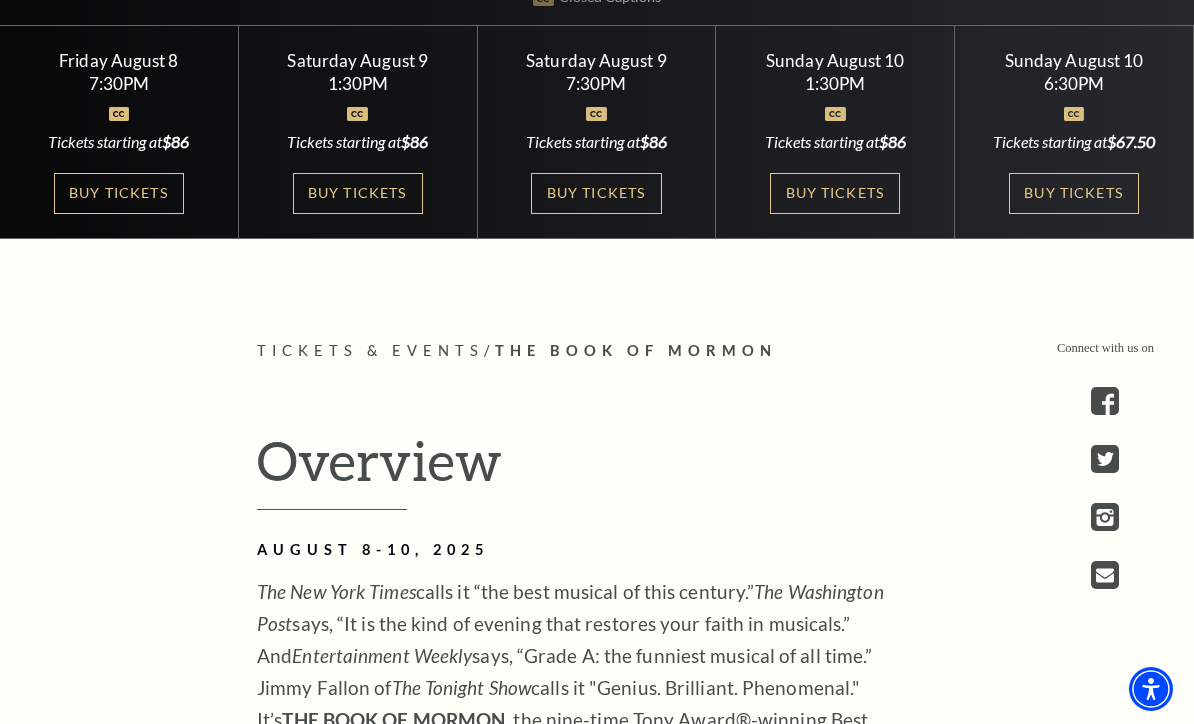 scroll, scrollTop: 664, scrollLeft: 0, axis: vertical 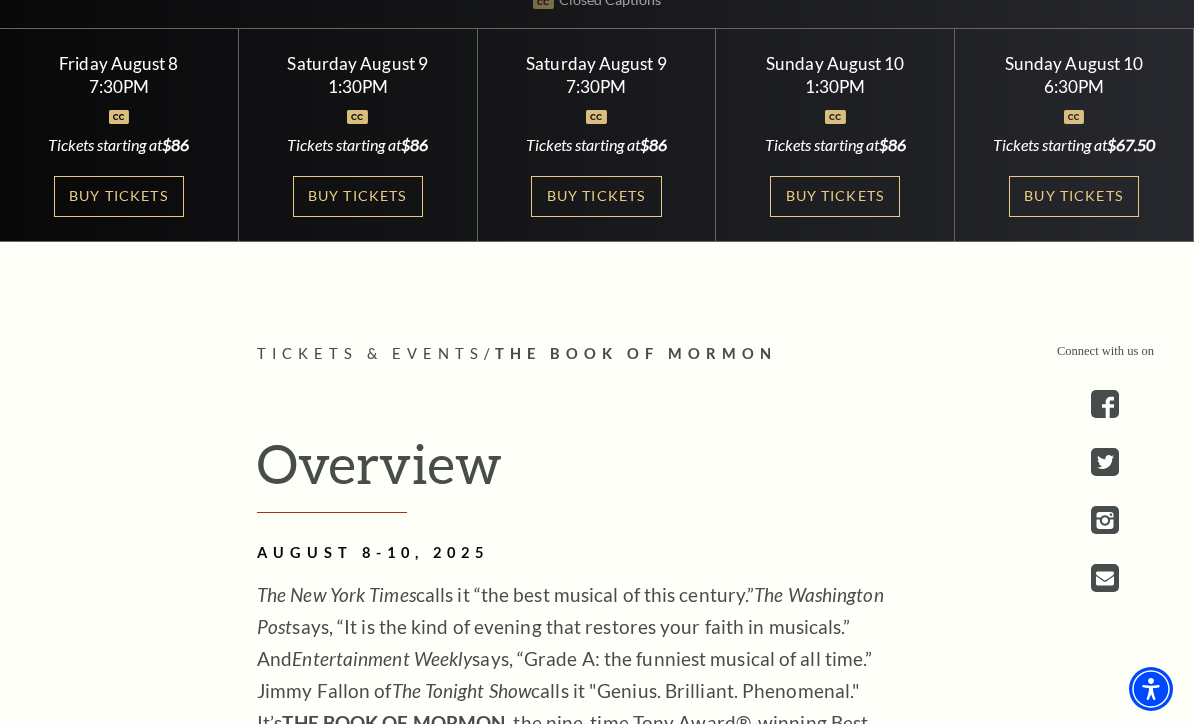 click on "Buy Tickets" at bounding box center (835, 196) 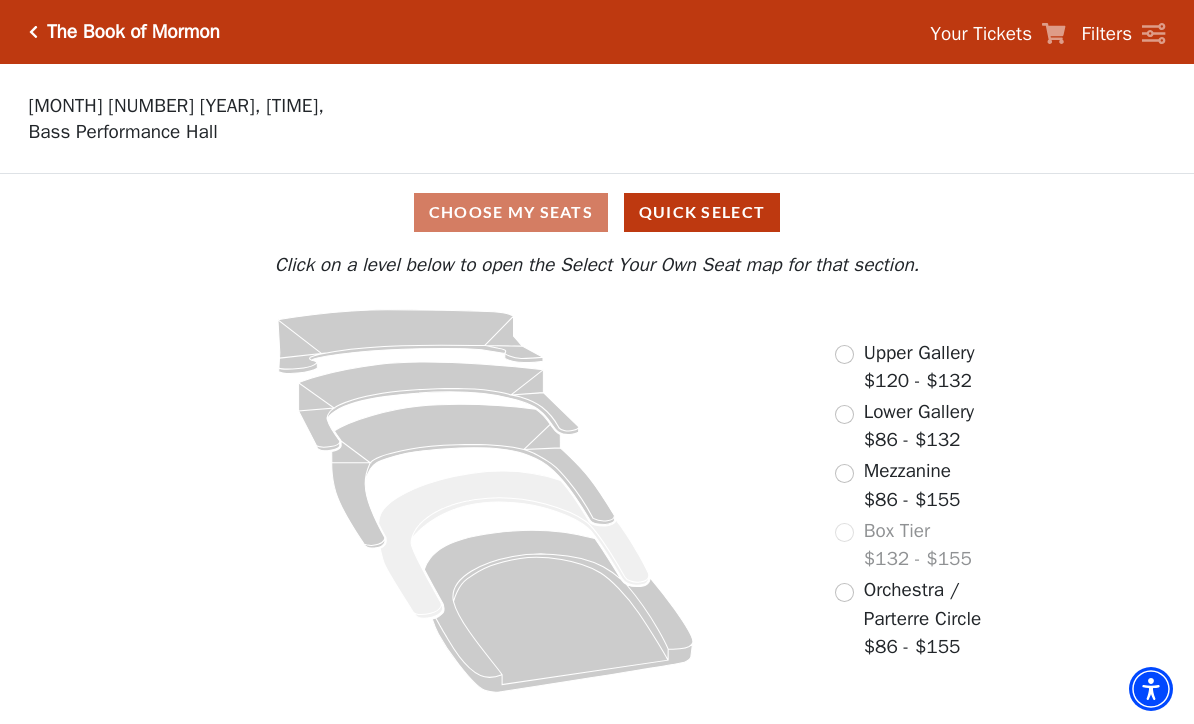 scroll, scrollTop: 0, scrollLeft: 0, axis: both 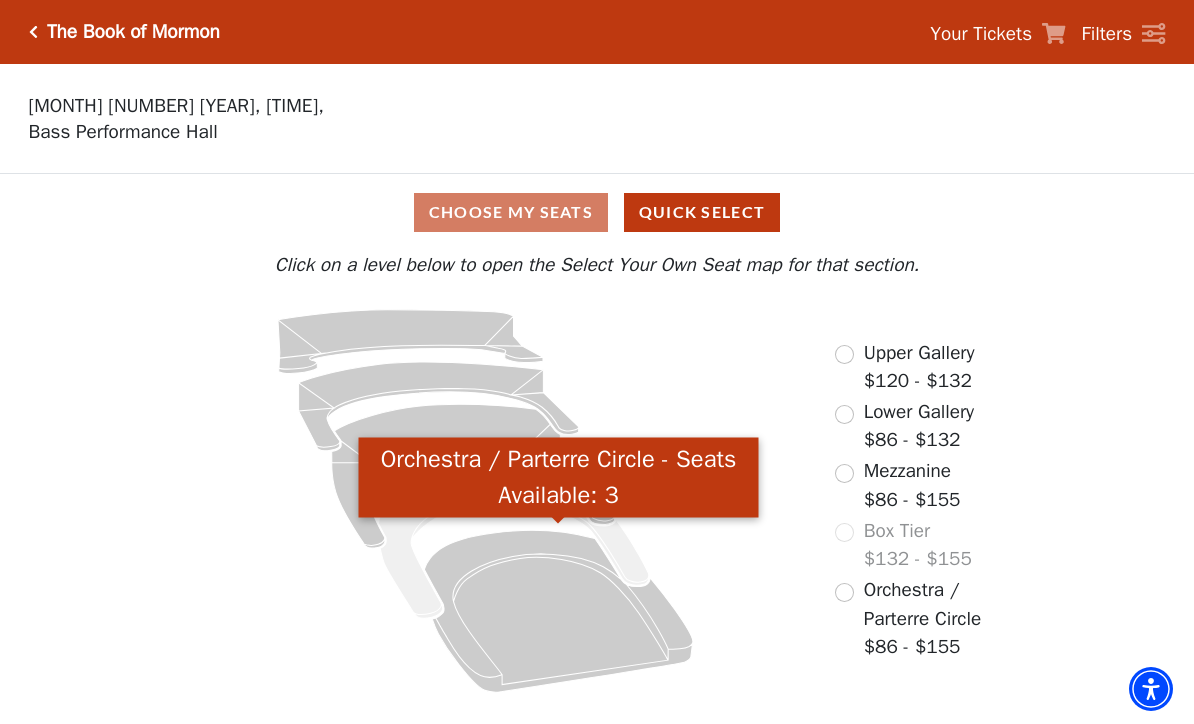 click 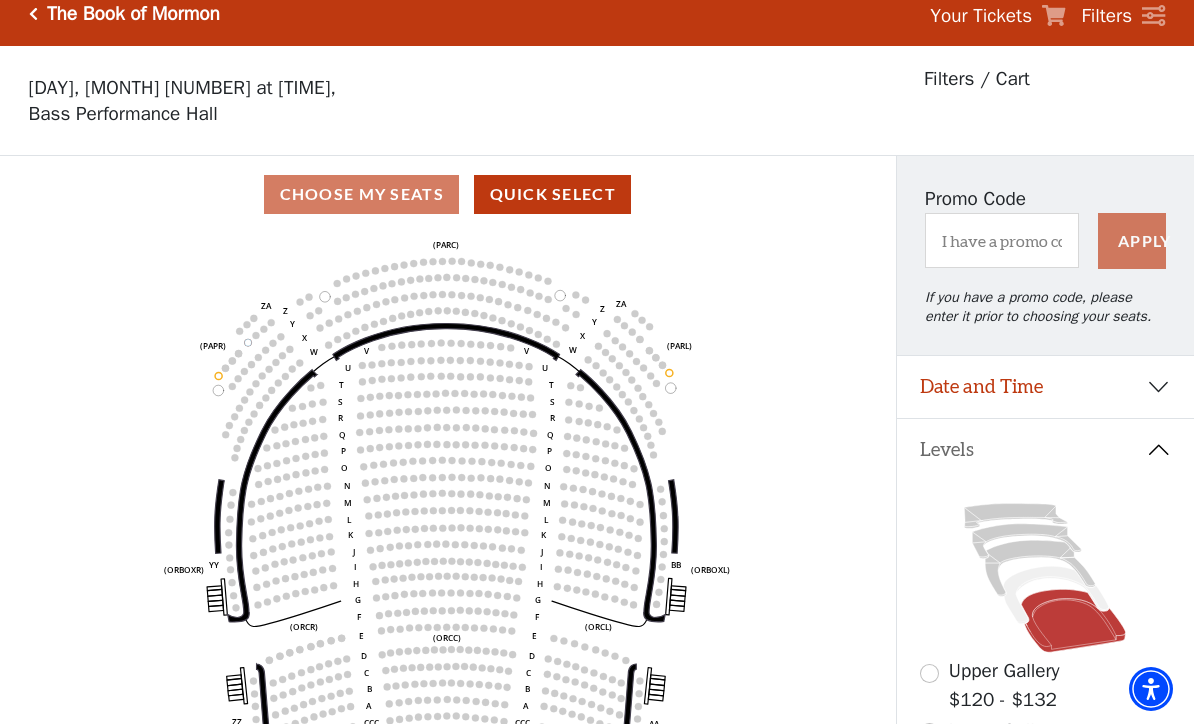 scroll, scrollTop: 63, scrollLeft: 0, axis: vertical 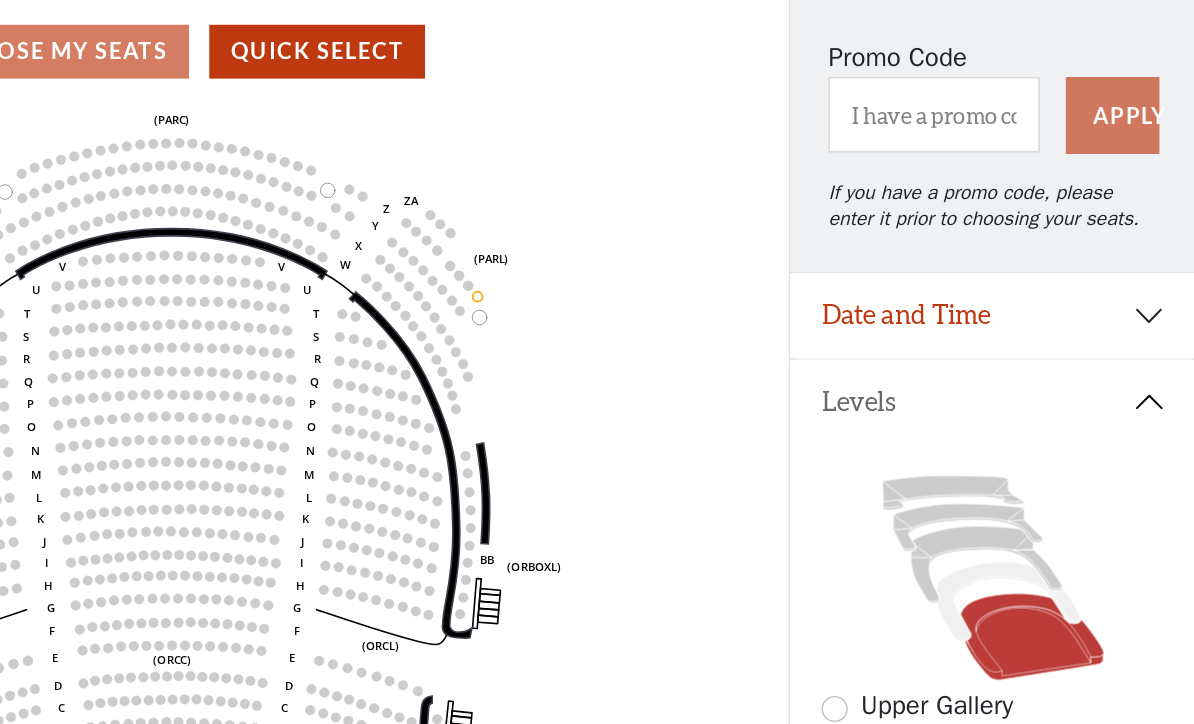 click 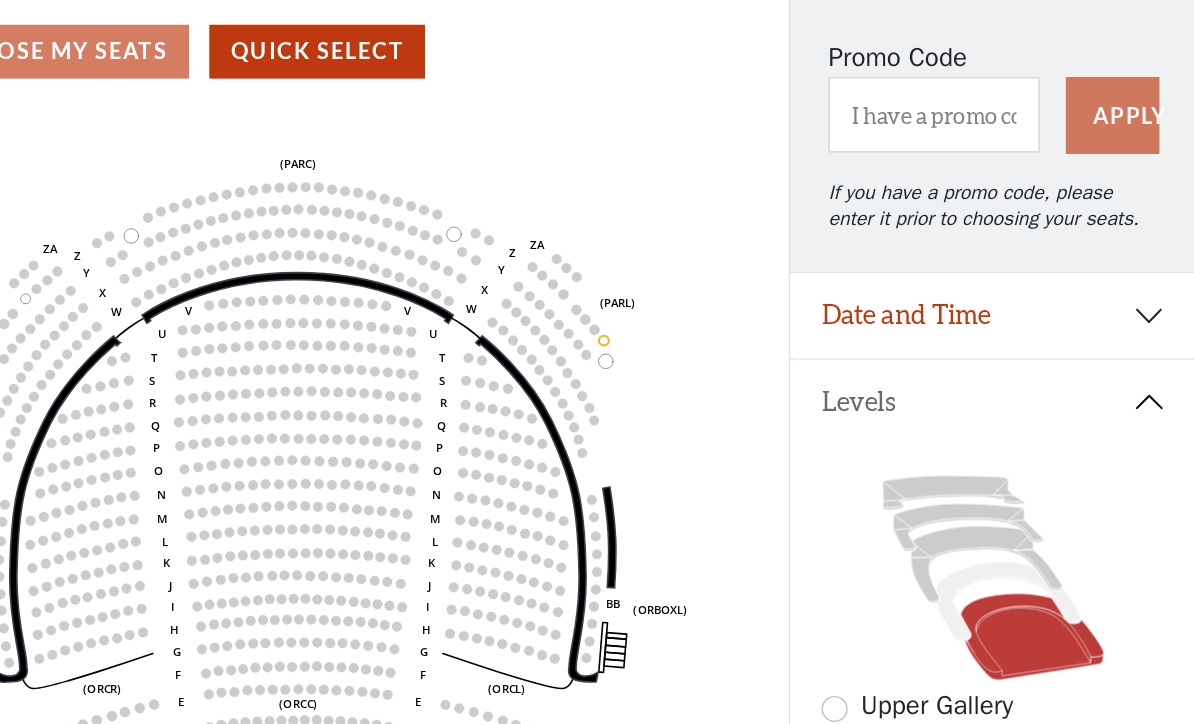 click 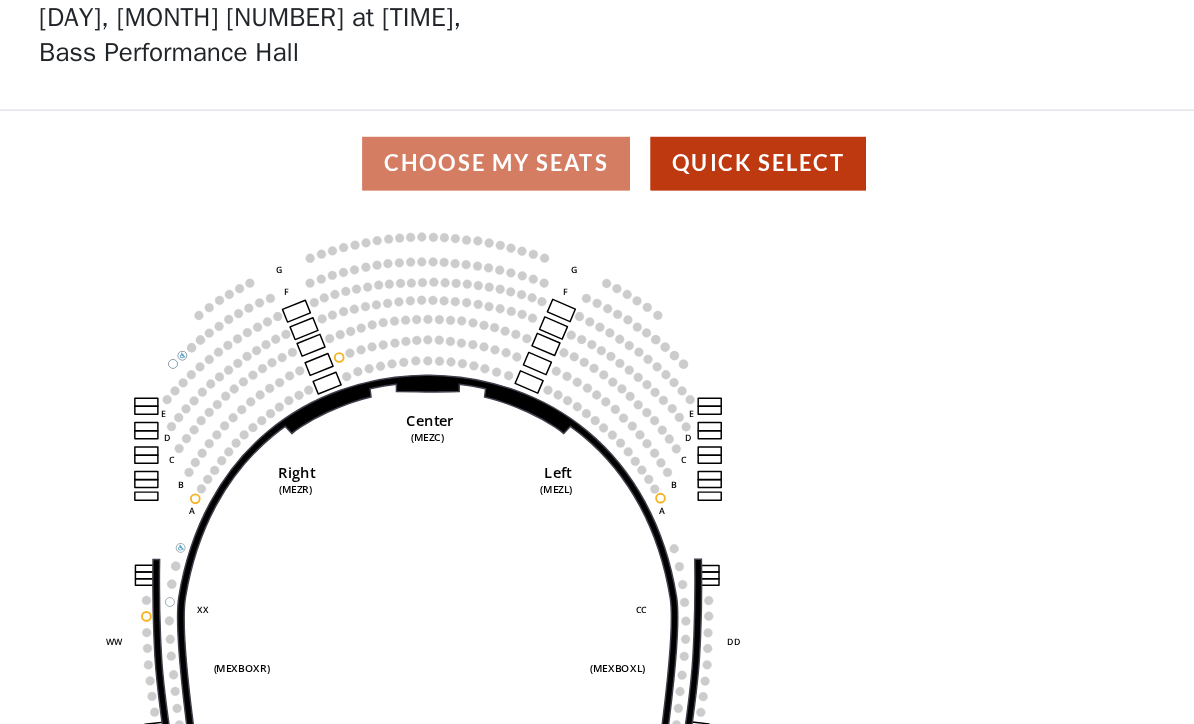 click on "Choose My Seats
Quick Select" at bounding box center [448, 212] 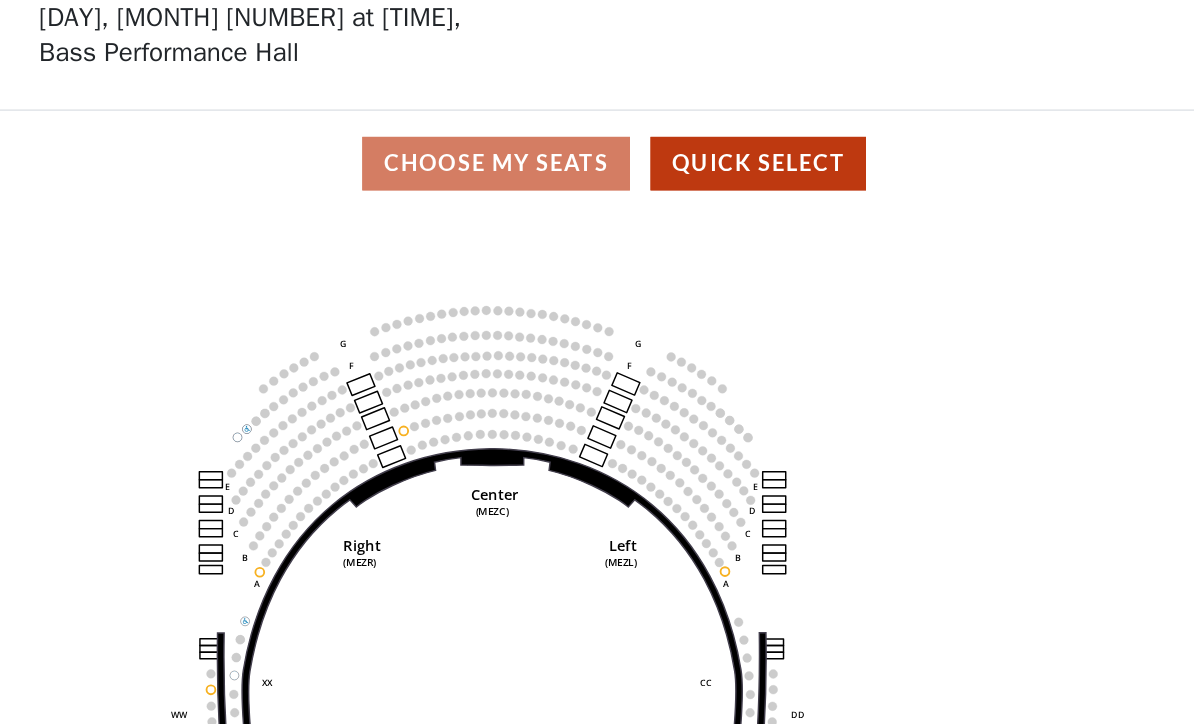 click on "Quick Select" at bounding box center [552, 212] 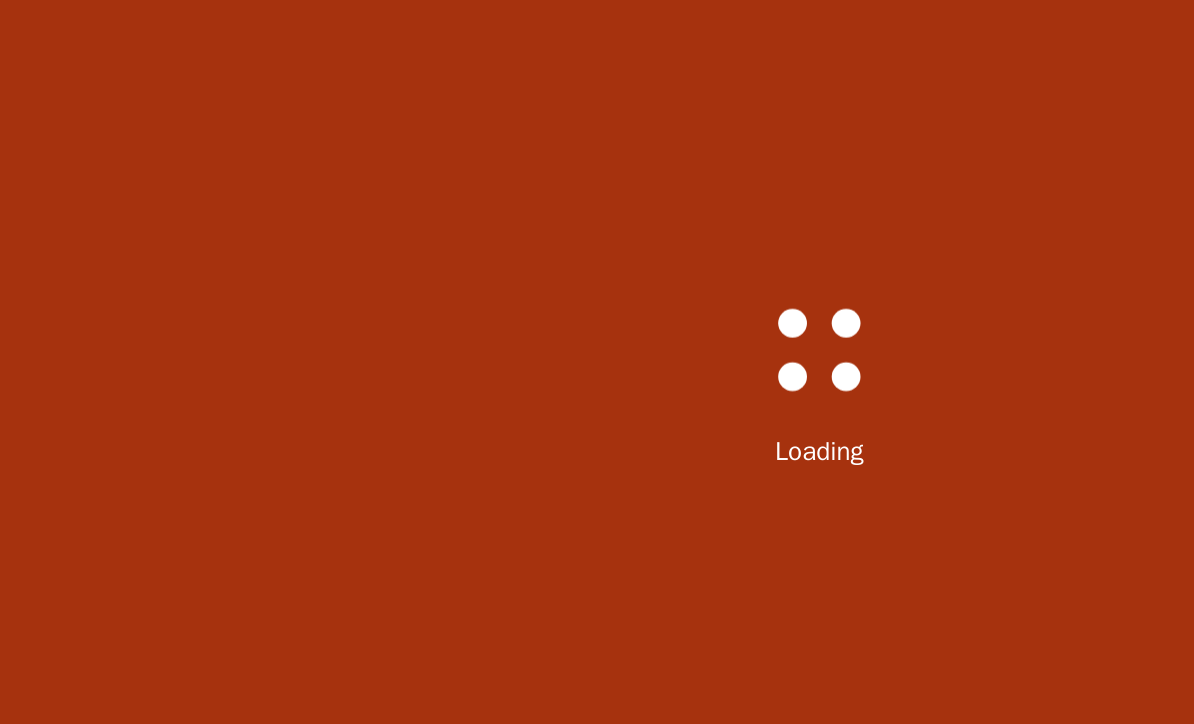 select on "6286" 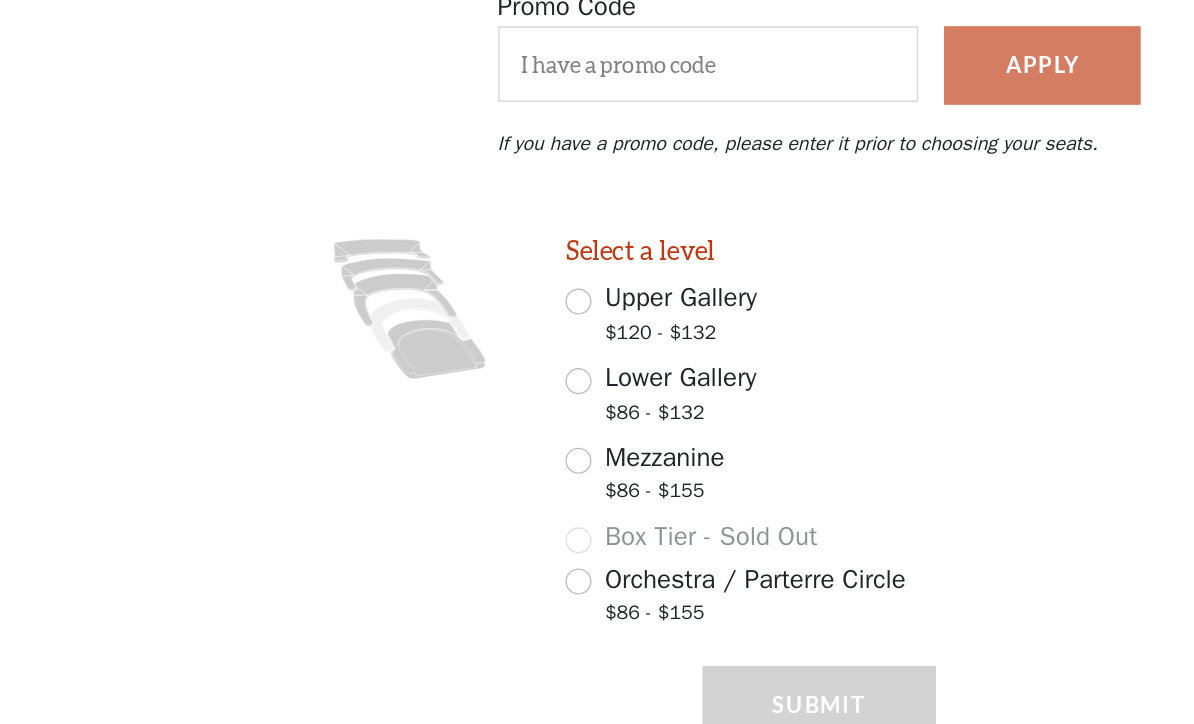 scroll, scrollTop: 270, scrollLeft: 0, axis: vertical 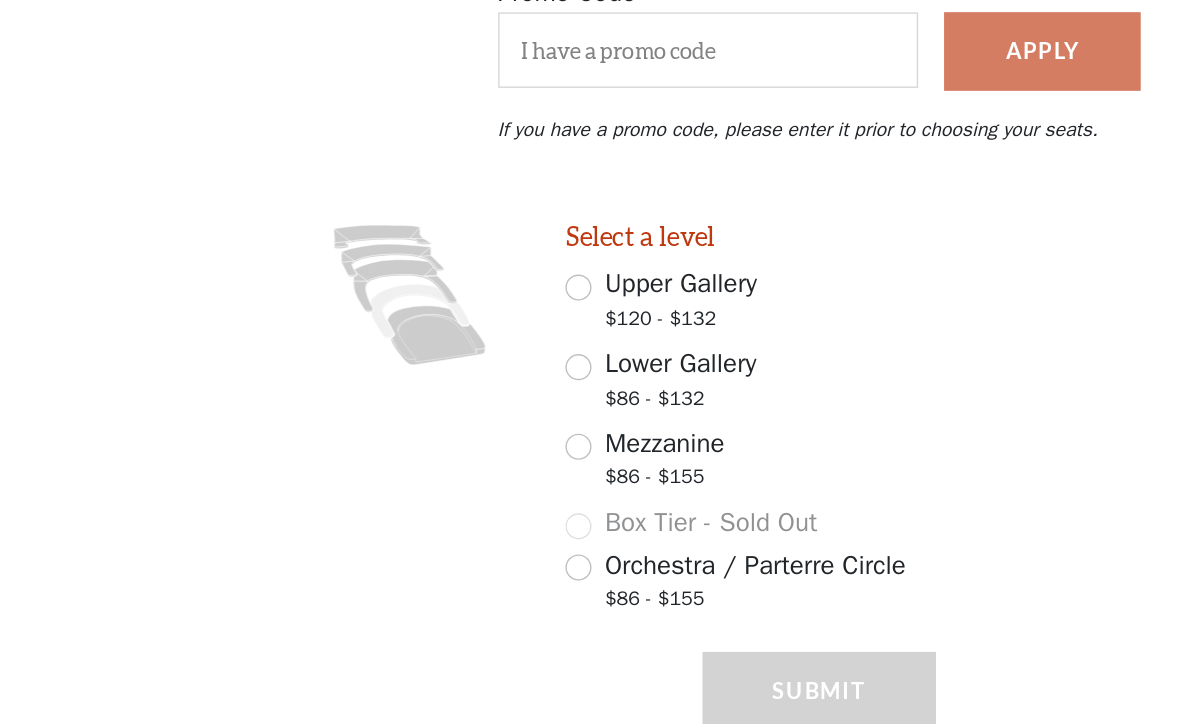 click on "Mezzanine     $86 - $155" at bounding box center (547, 486) 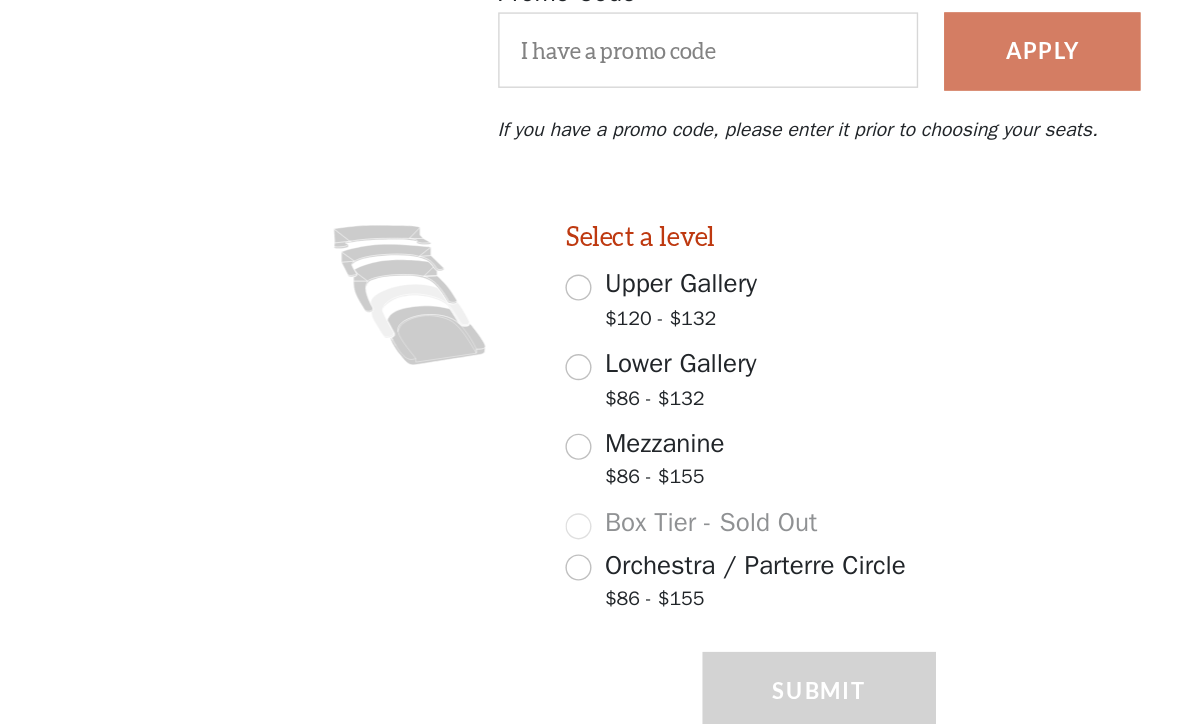 click on "Mezzanine     $86 - $155" at bounding box center (547, 486) 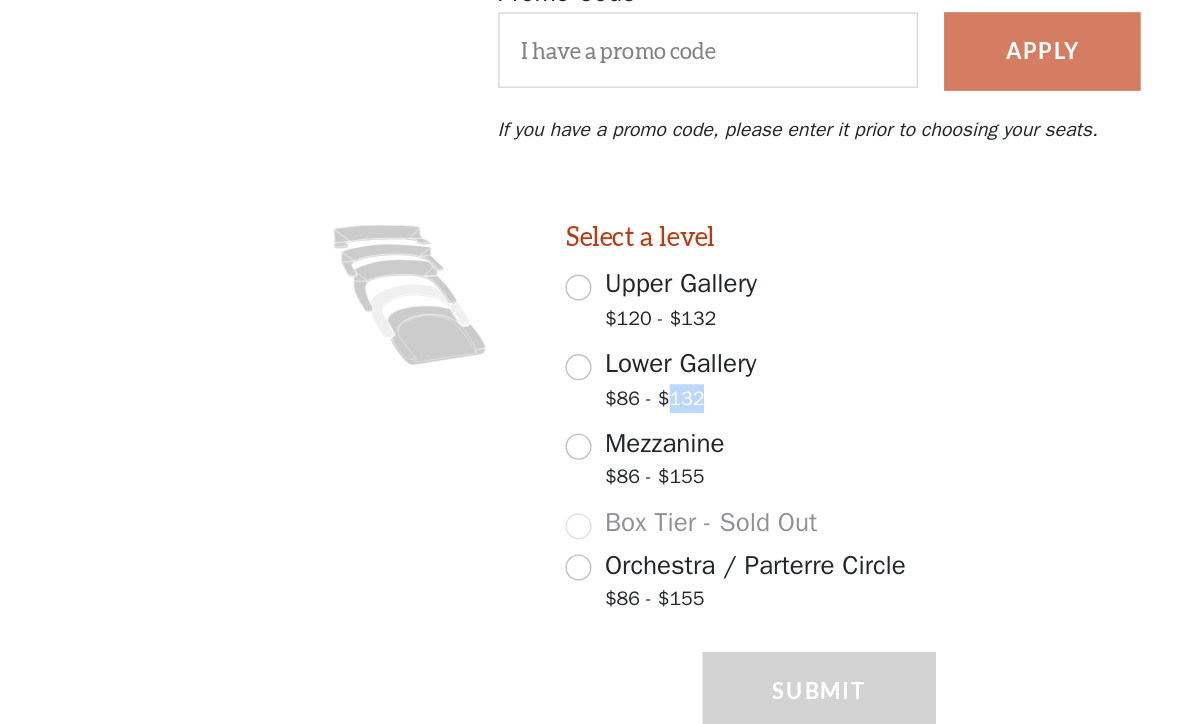 click on "Mezzanine     $86 - $155" at bounding box center (421, 474) 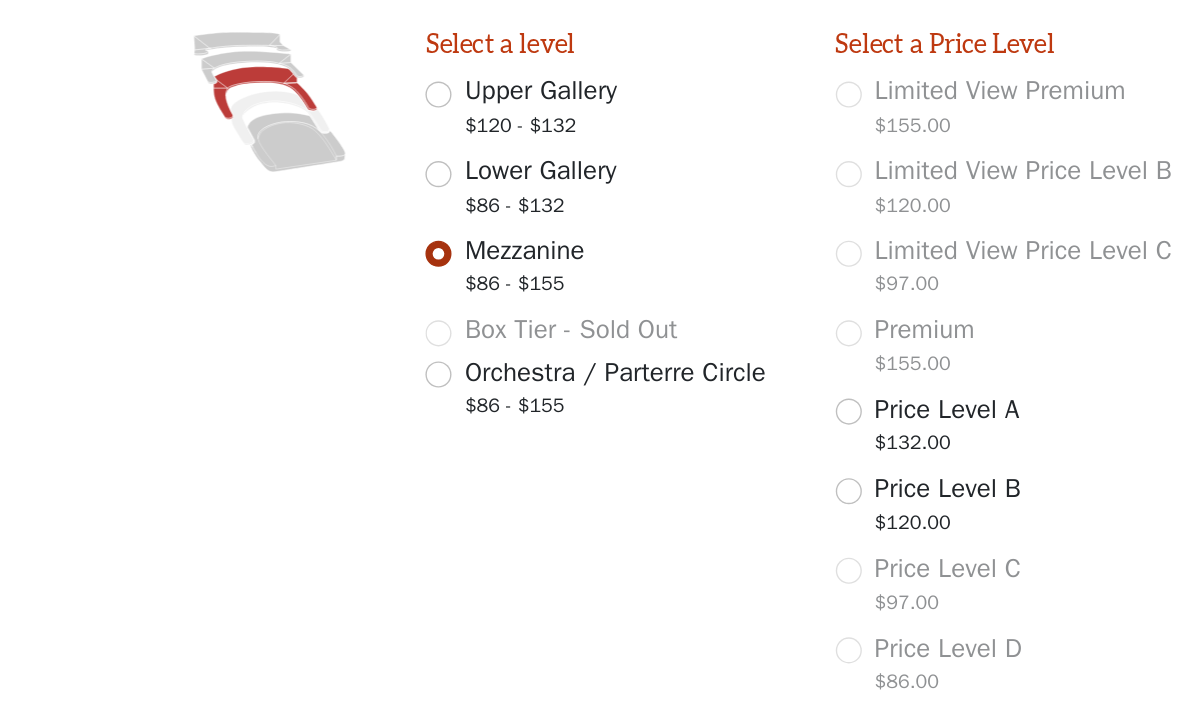 scroll, scrollTop: 424, scrollLeft: 0, axis: vertical 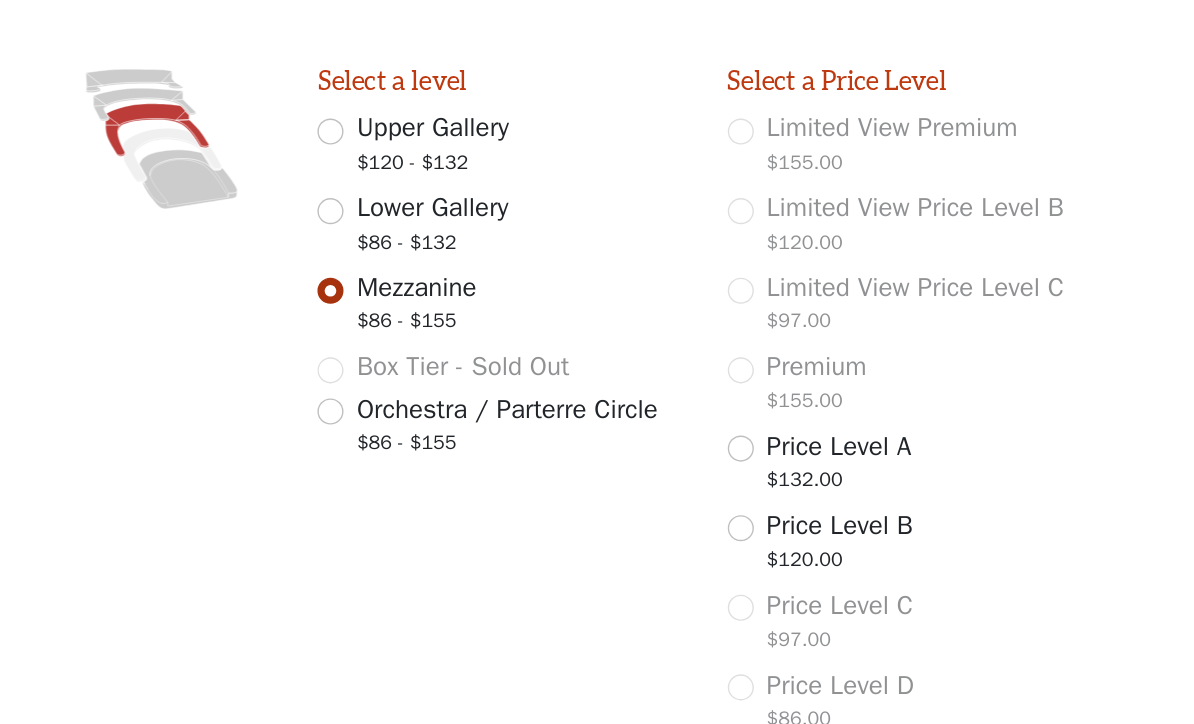 click on "Price Level A $132.00" at bounding box center [720, 435] 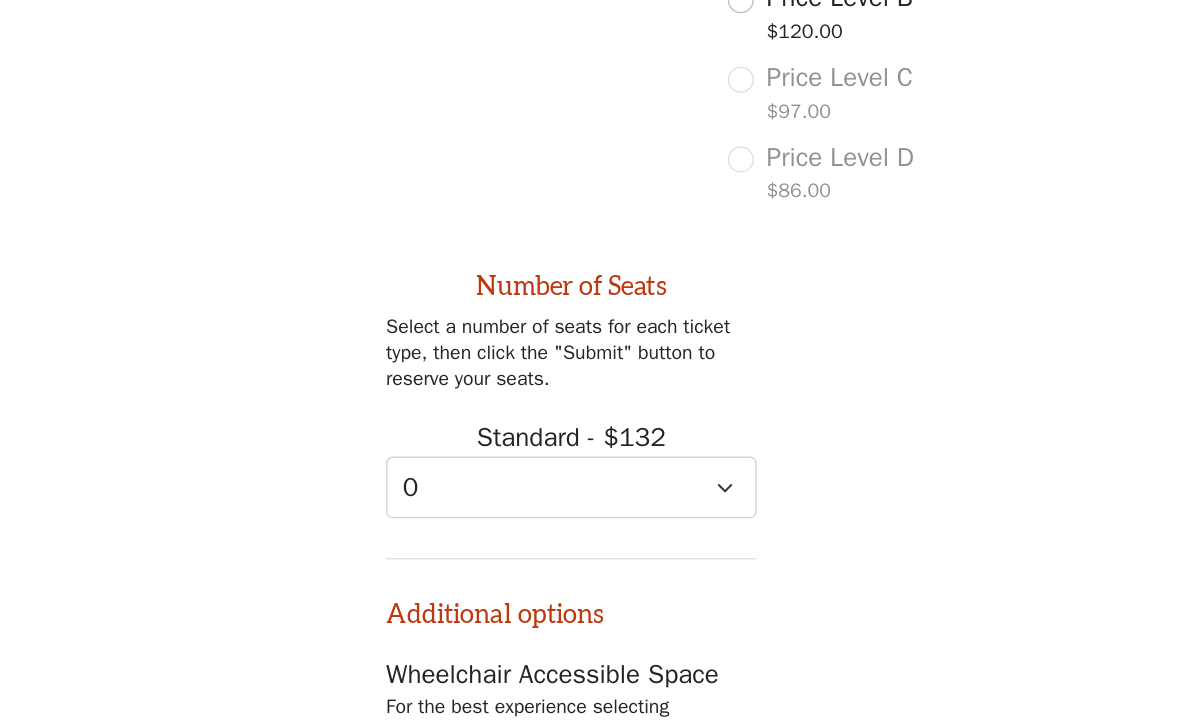 scroll, scrollTop: 808, scrollLeft: 0, axis: vertical 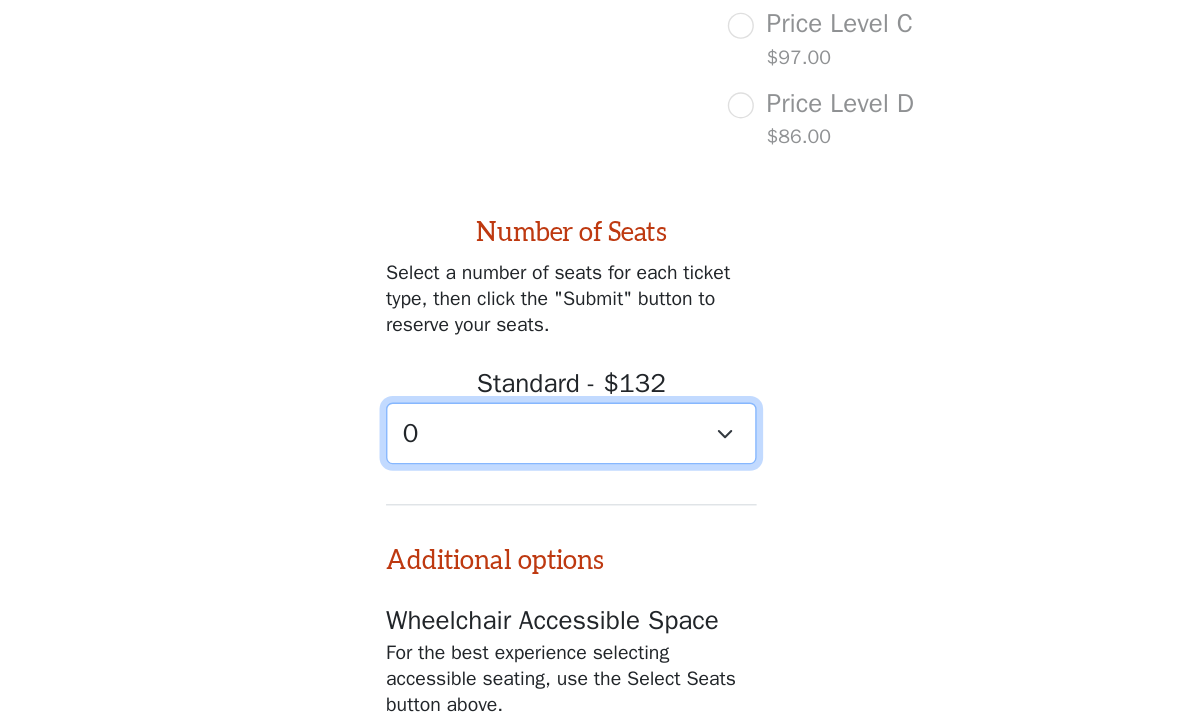 click on "0 1 2 3 4 5 6 7 8 9" at bounding box center [597, 464] 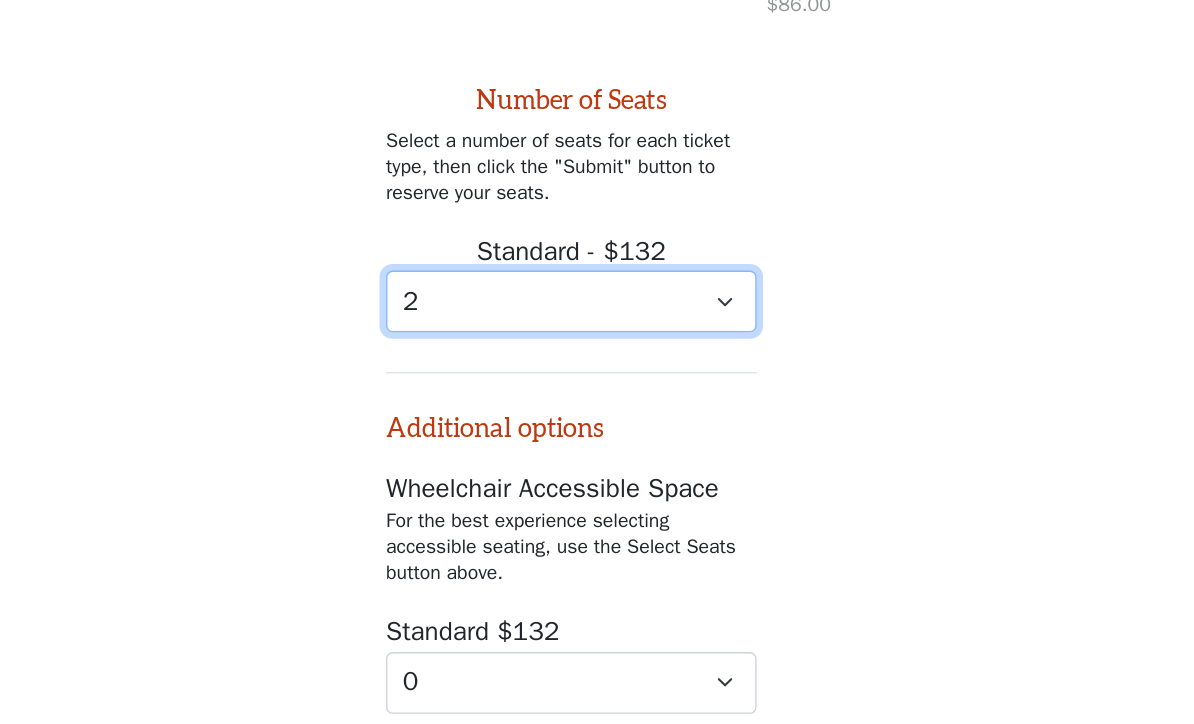 scroll, scrollTop: 977, scrollLeft: 0, axis: vertical 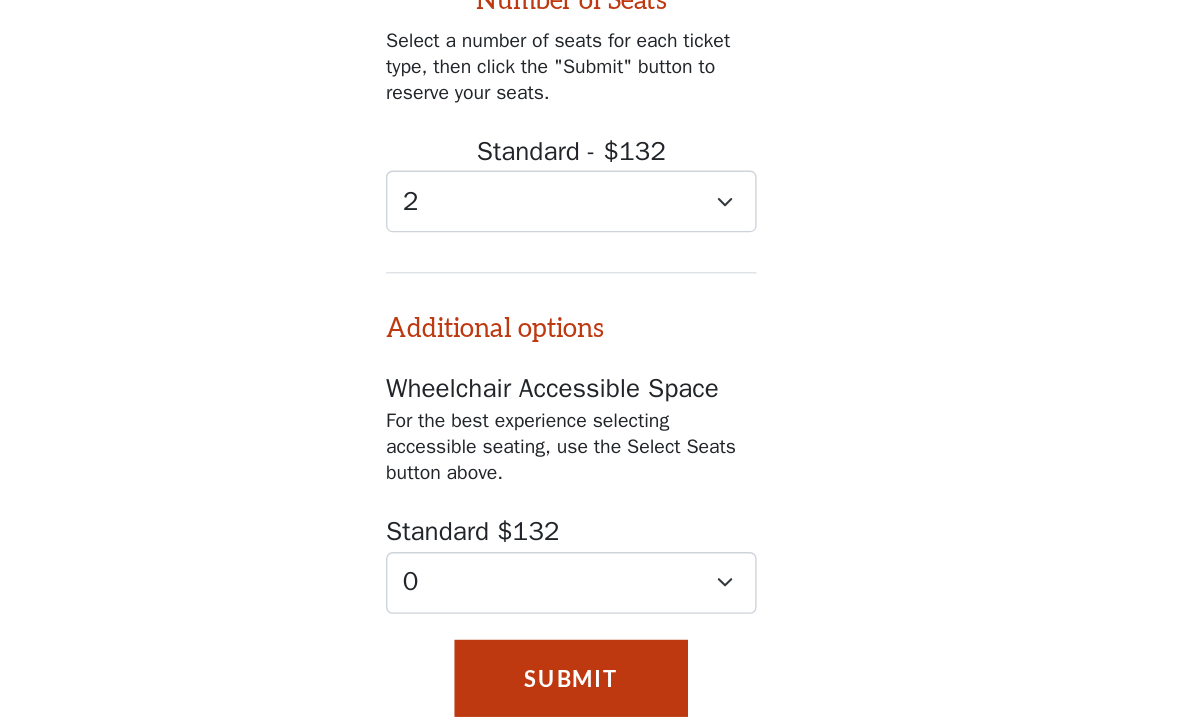 click on "Submit" at bounding box center (597, 643) 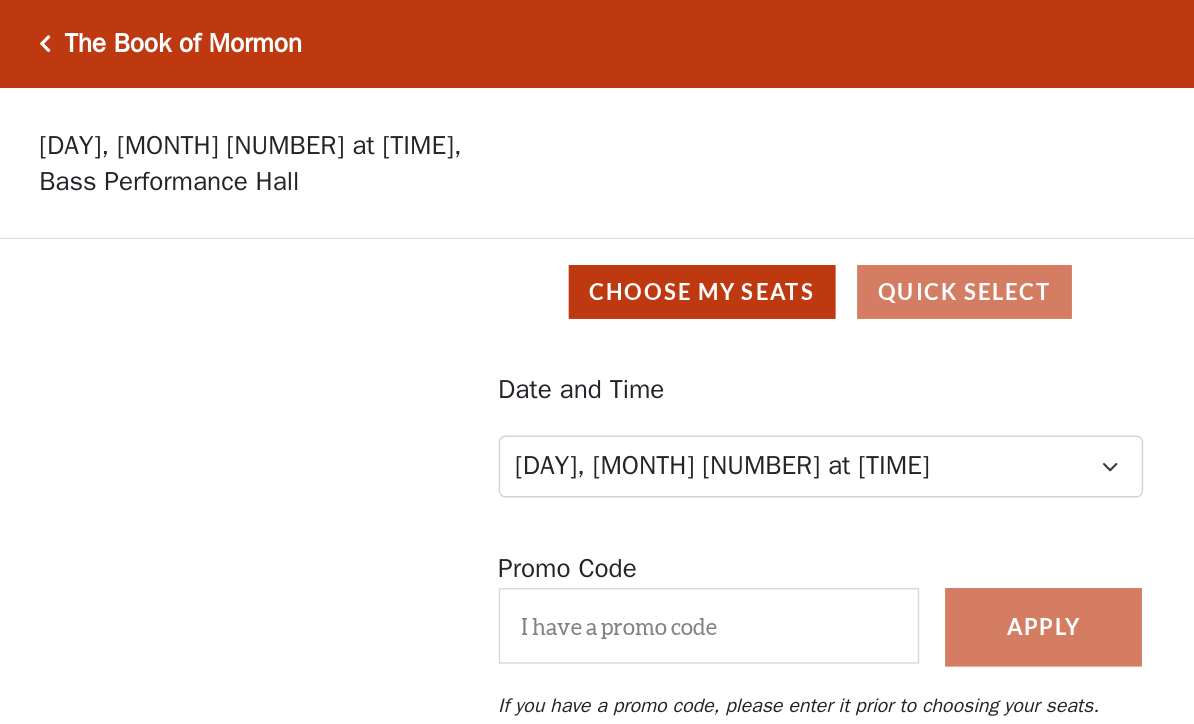 scroll, scrollTop: 977, scrollLeft: 0, axis: vertical 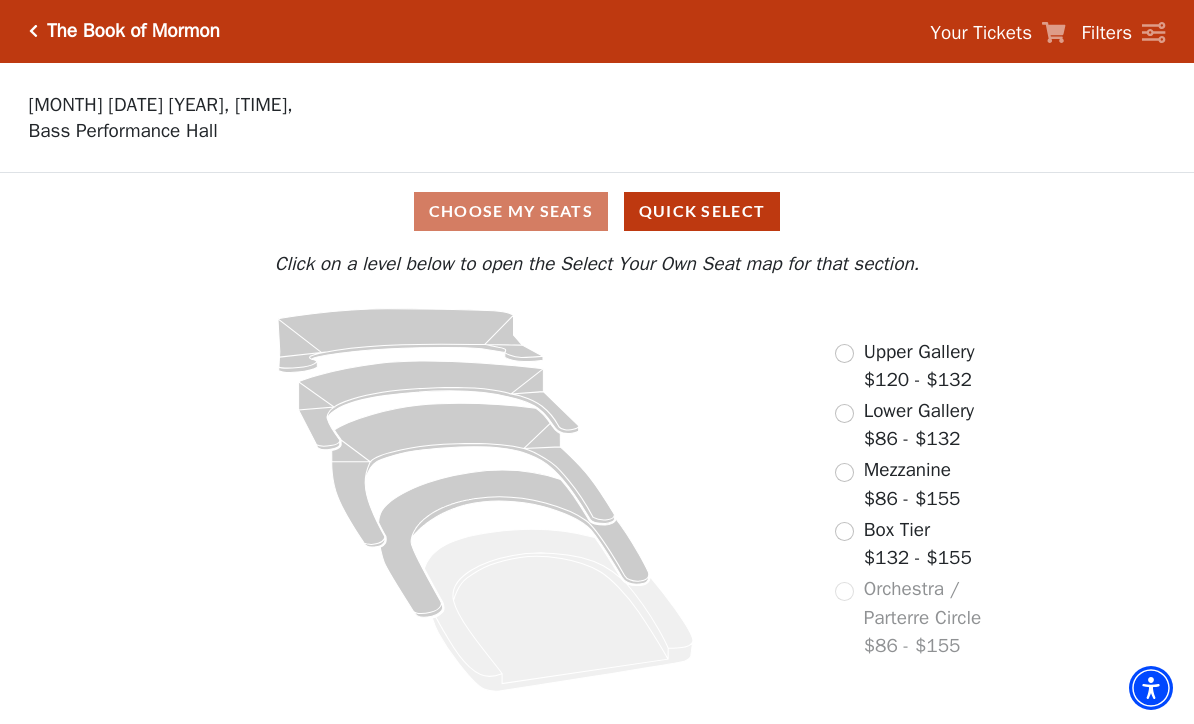 click on "Choose My Seats
Quick Select" at bounding box center [597, 212] 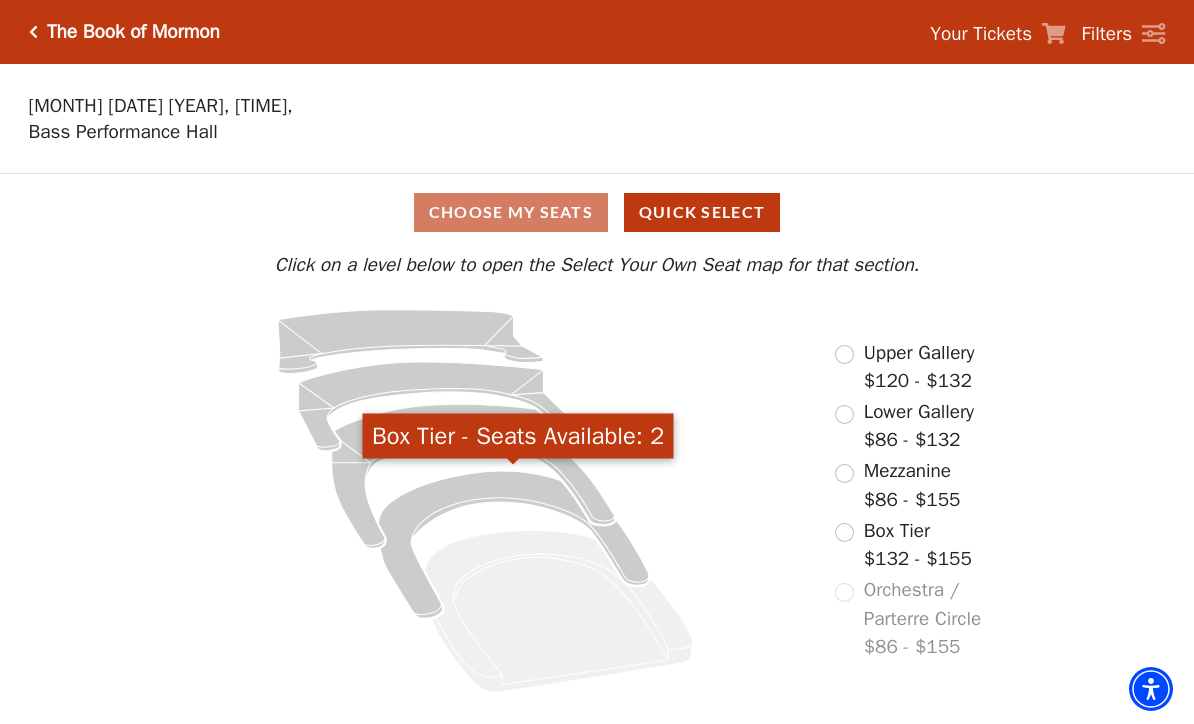 click 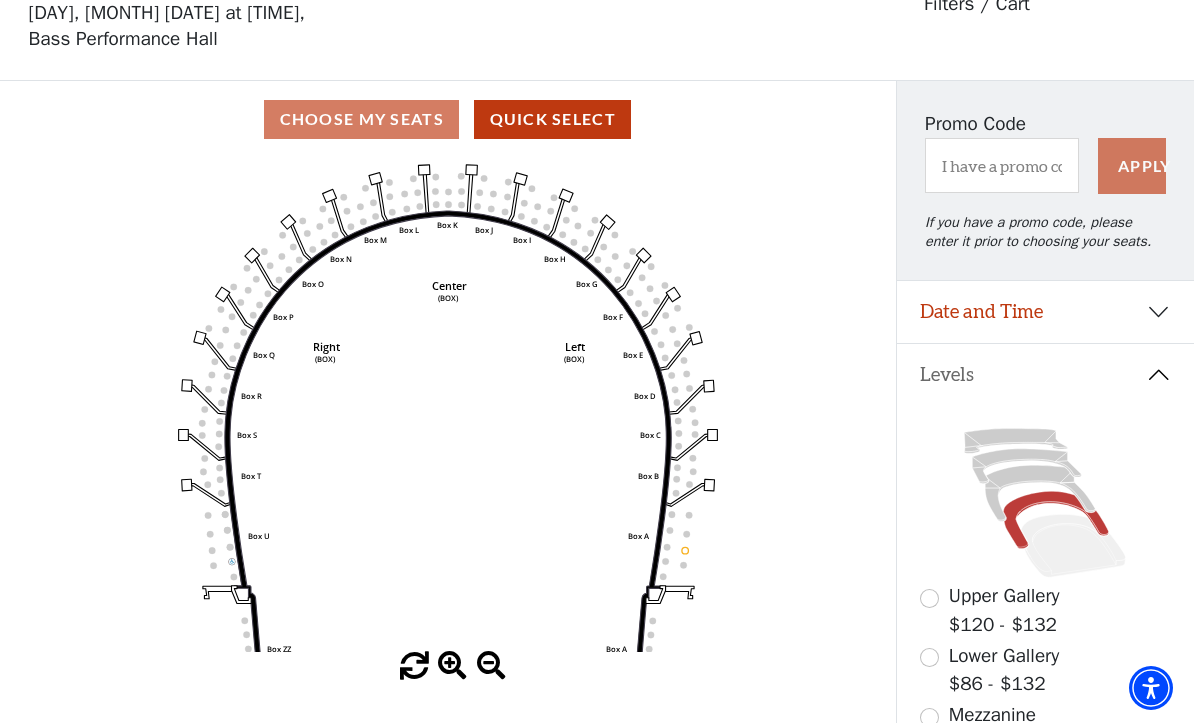 scroll, scrollTop: 93, scrollLeft: 0, axis: vertical 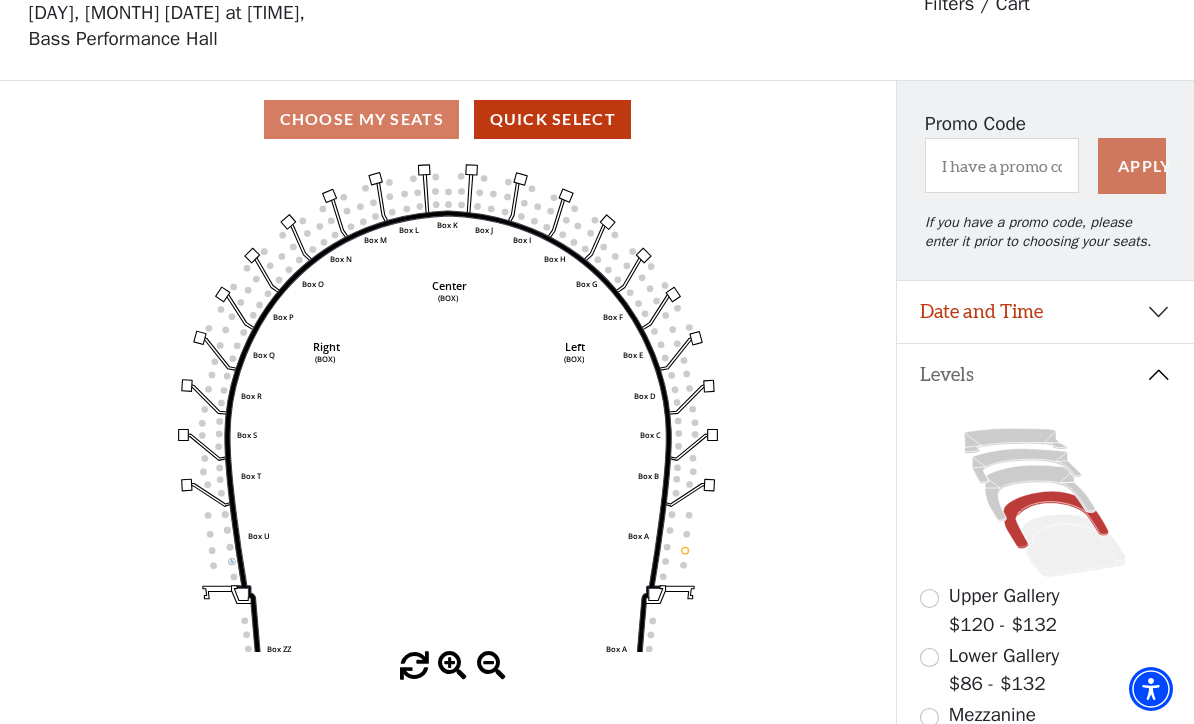 click 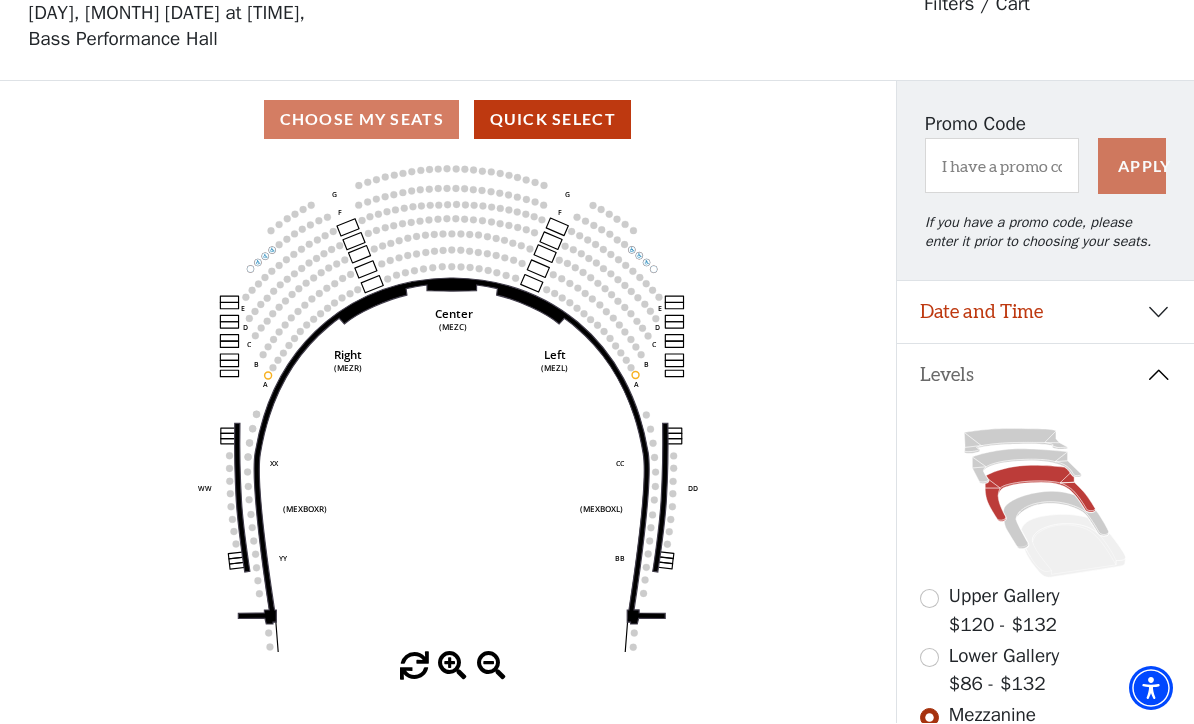 scroll, scrollTop: 93, scrollLeft: 0, axis: vertical 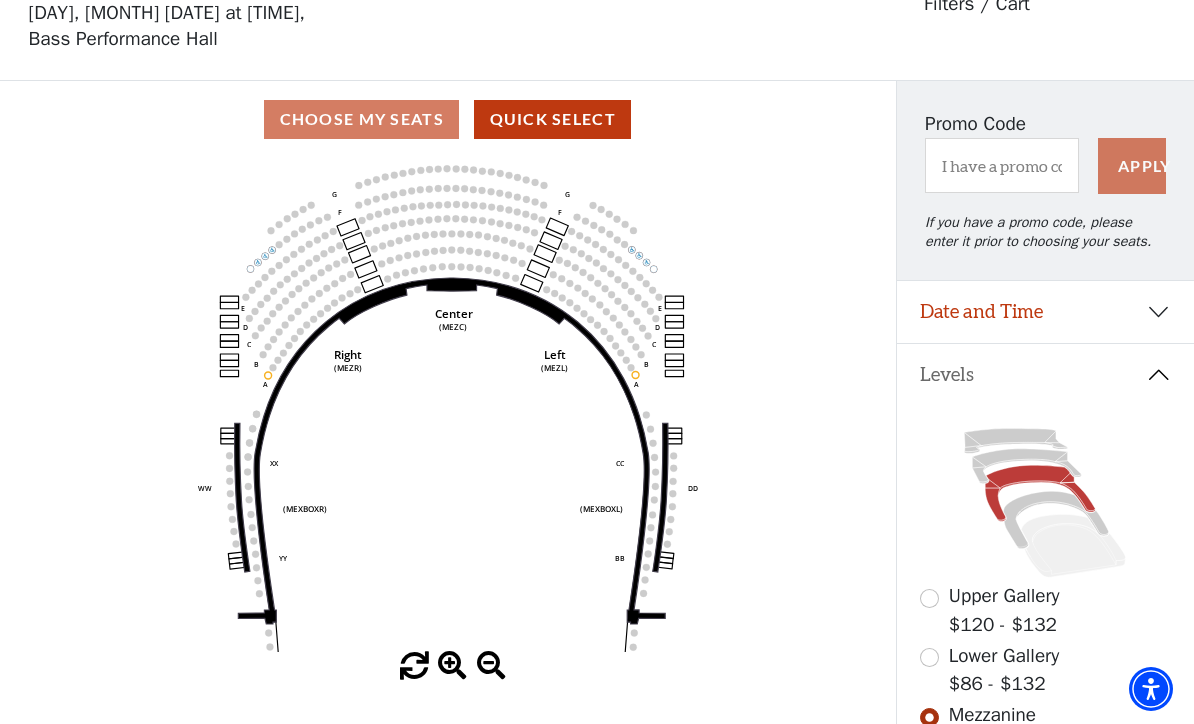 click 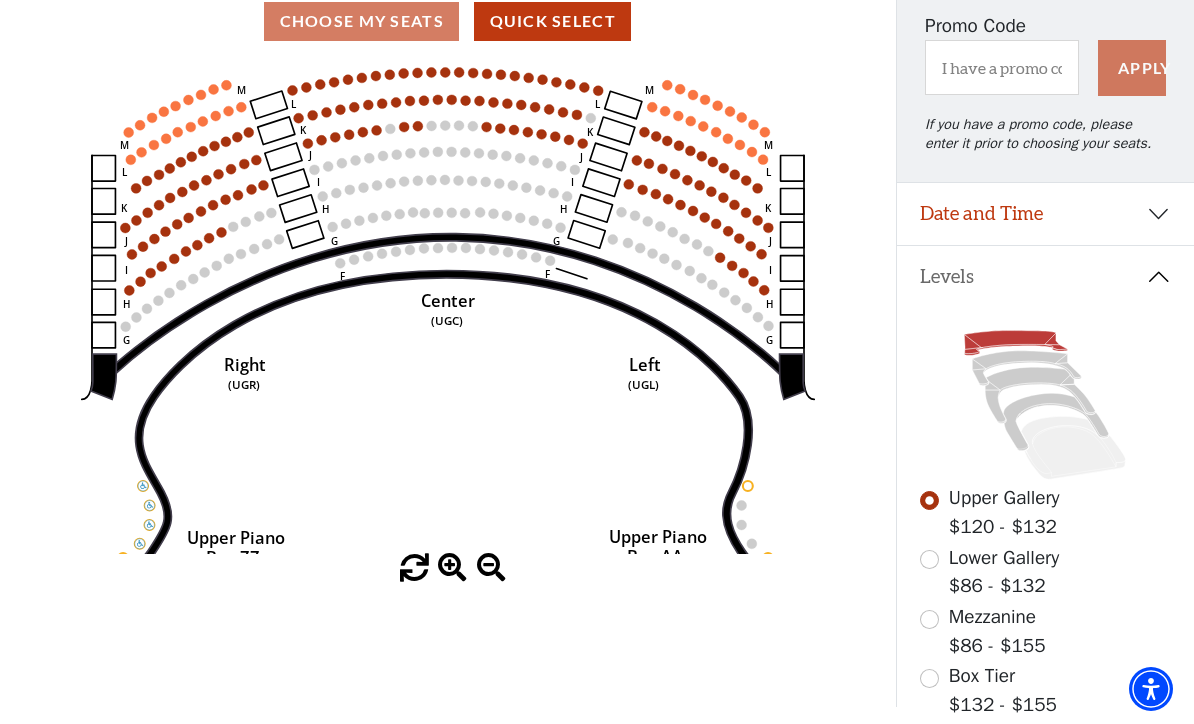scroll, scrollTop: 190, scrollLeft: 0, axis: vertical 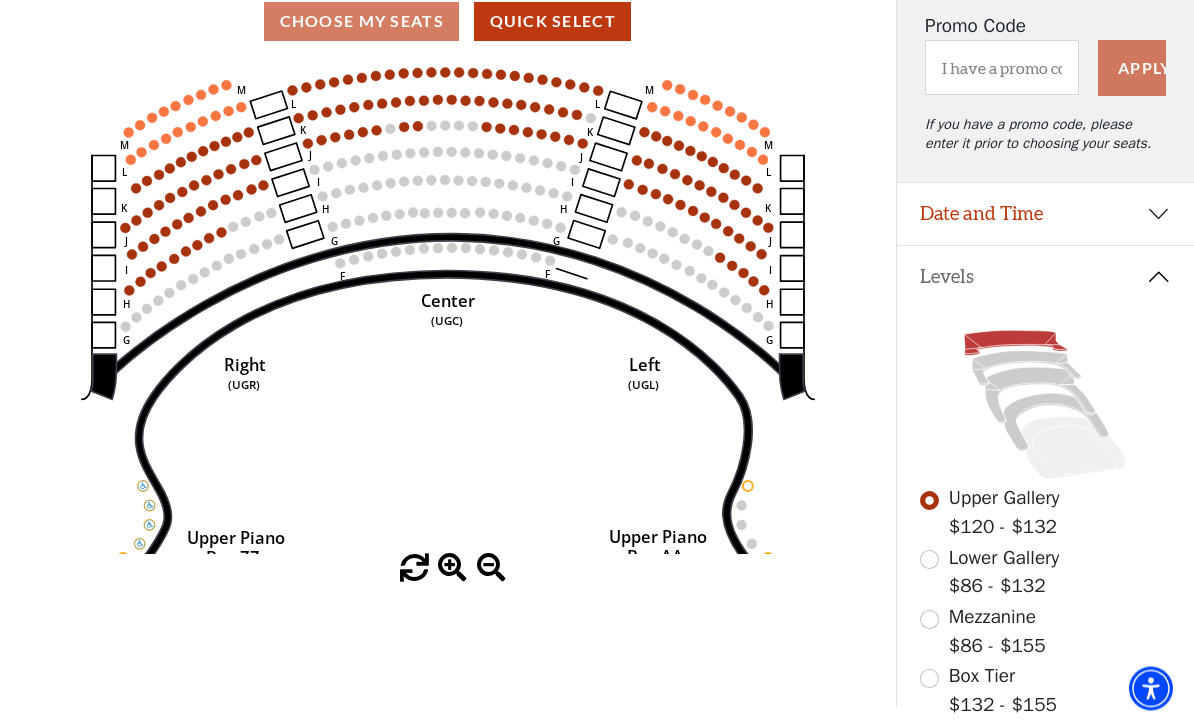 click on "Center   (UGC)   Right   (UGR)   Left   (UGL)   Upper Piano   Box ZZ   (UPBR)   Upper Piano   Box AA   (UPBL)   M   L   K   J   I   H   G   M   L   K   J   I   H   G   M   L   K   J   I   H   G   F   M   L   K   J   I   H   G   F" 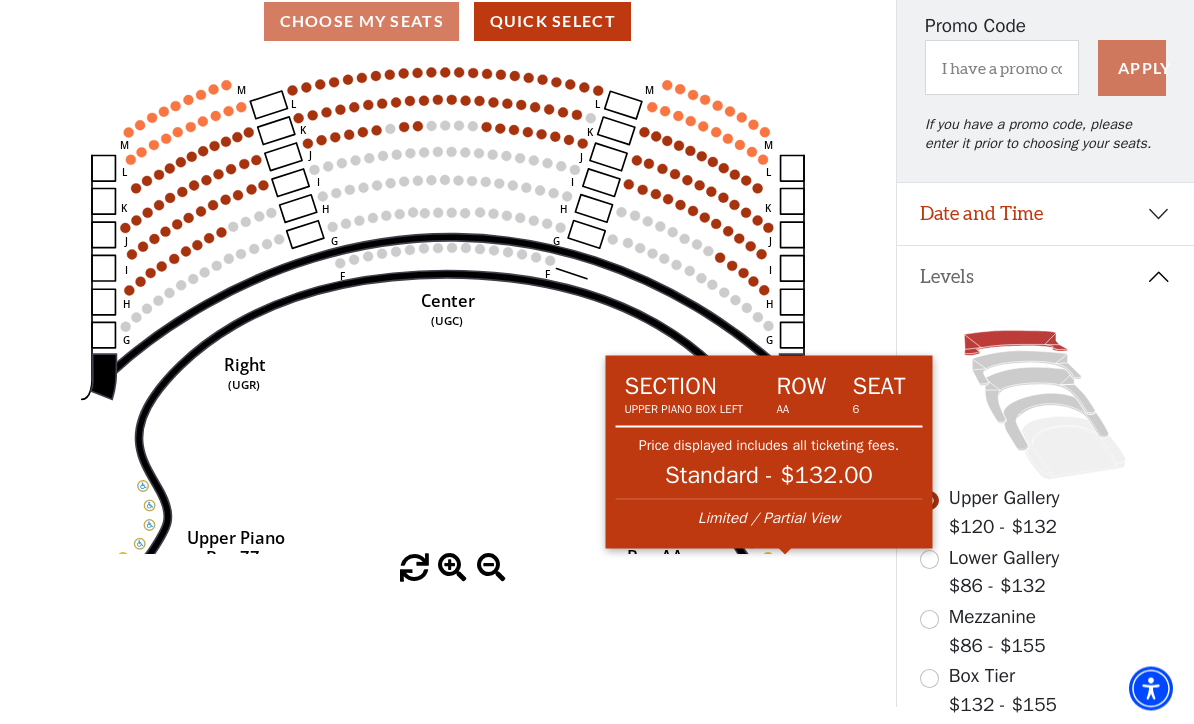 click 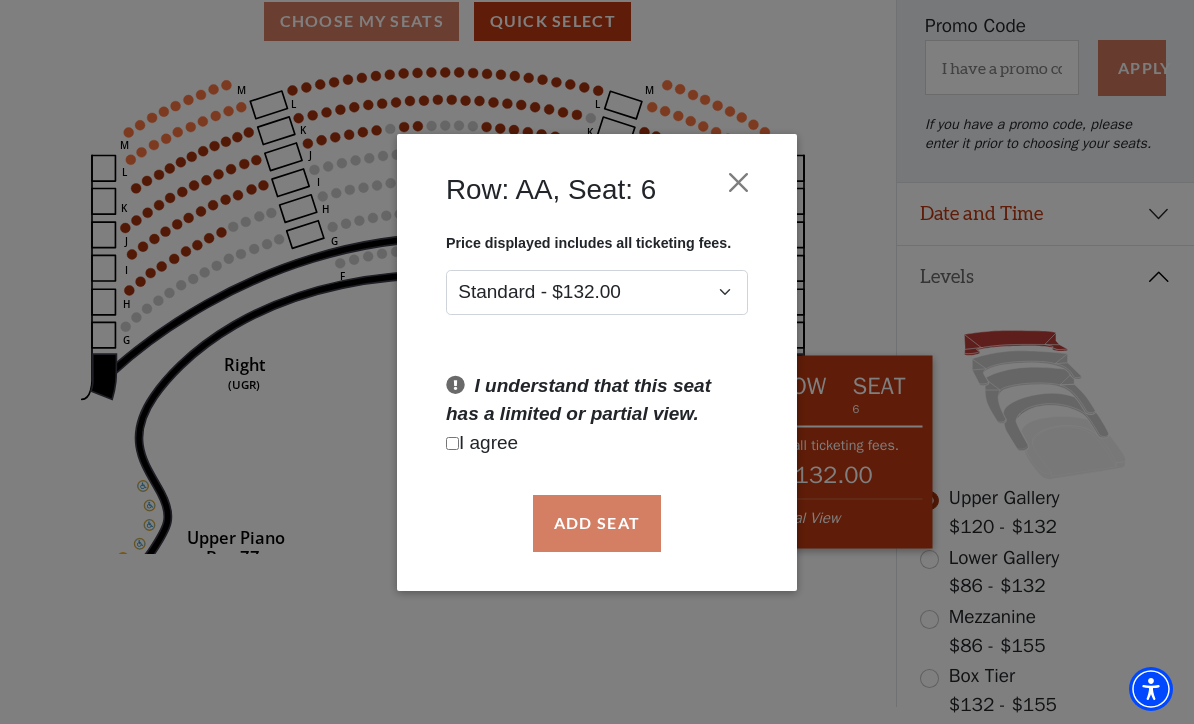 click at bounding box center [739, 182] 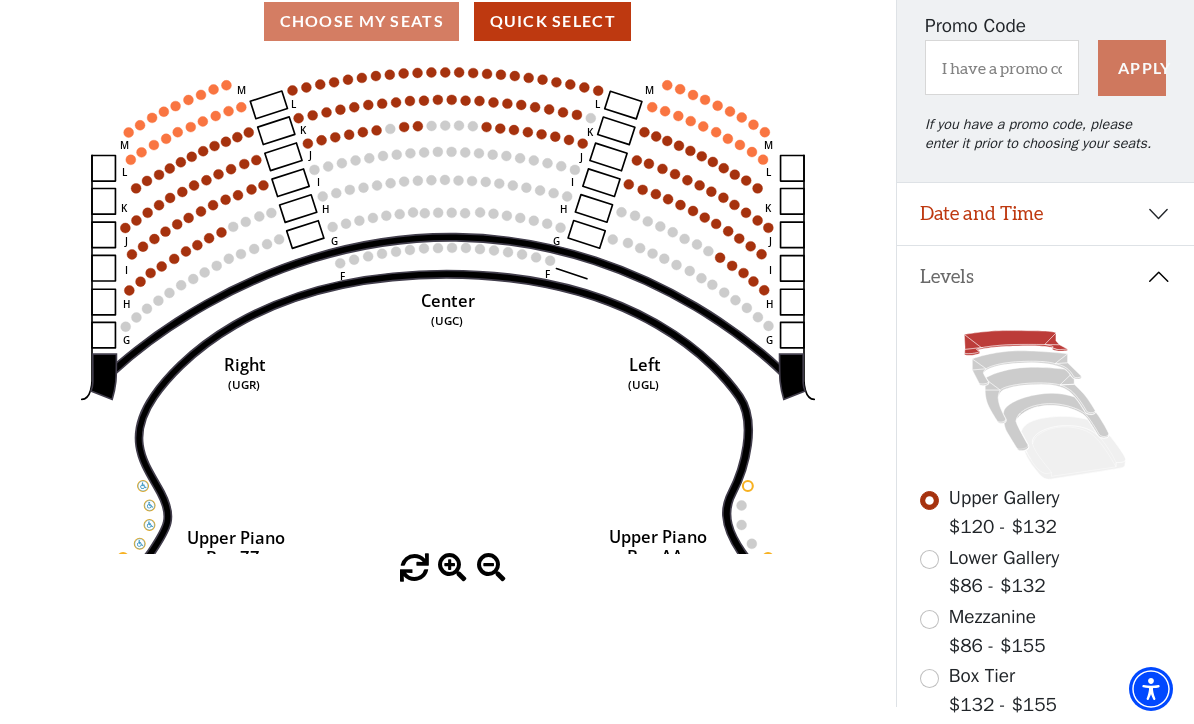 click 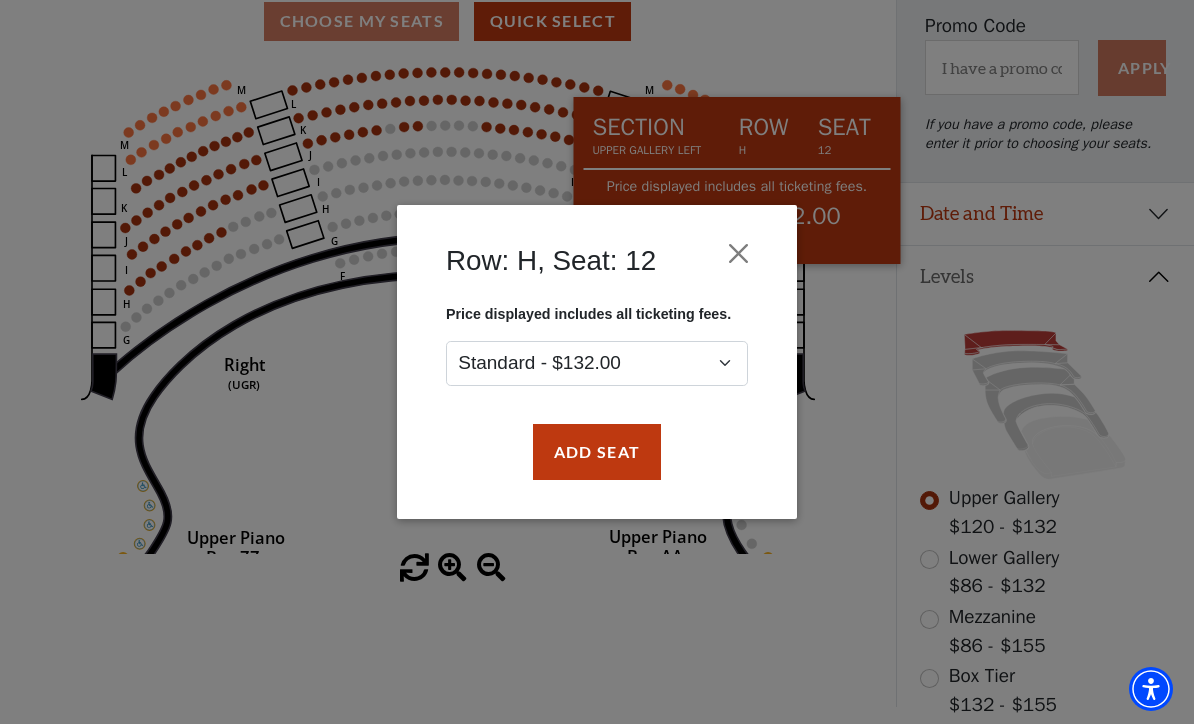 click on "Row: H, Seat: 12
Price displayed includes all ticketing fees.
Standard - $132.00
Add Seat" at bounding box center (597, 362) 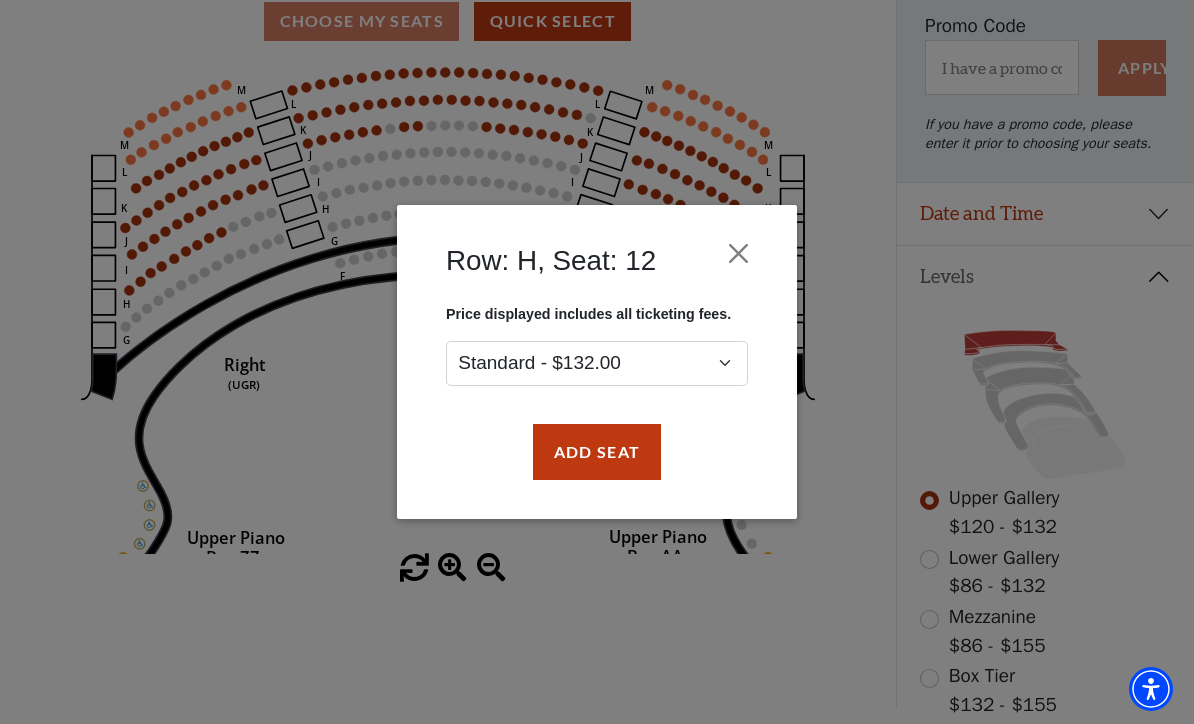 click at bounding box center (739, 253) 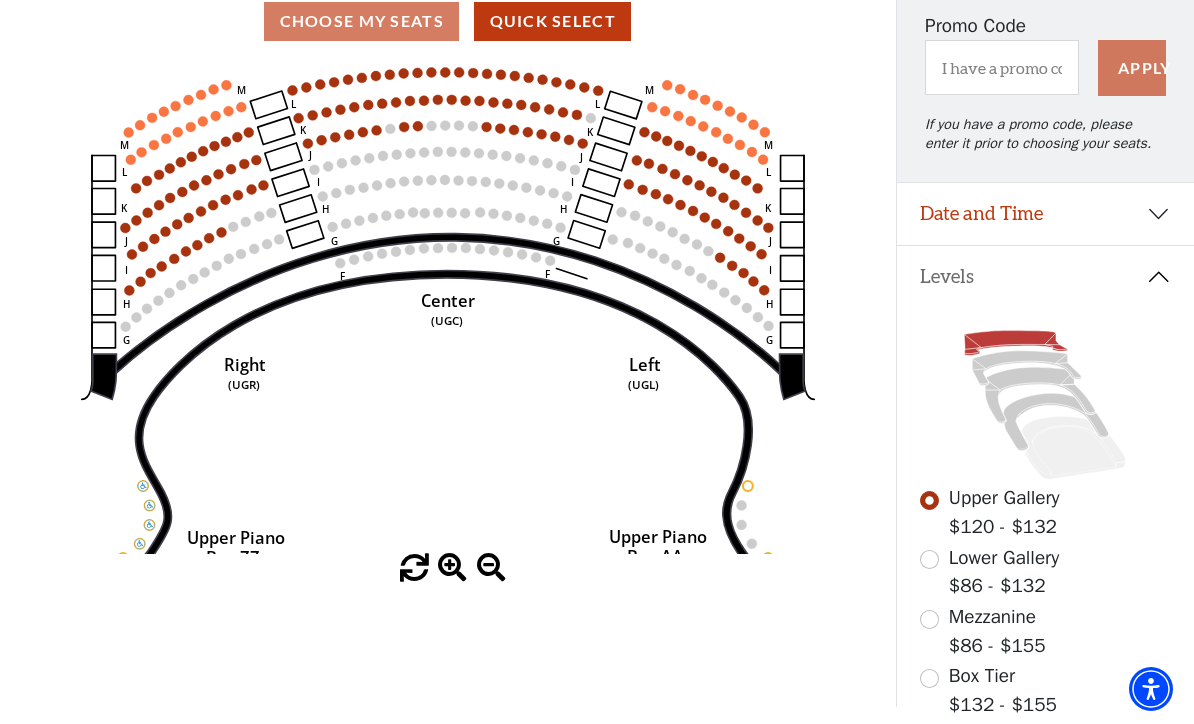 click 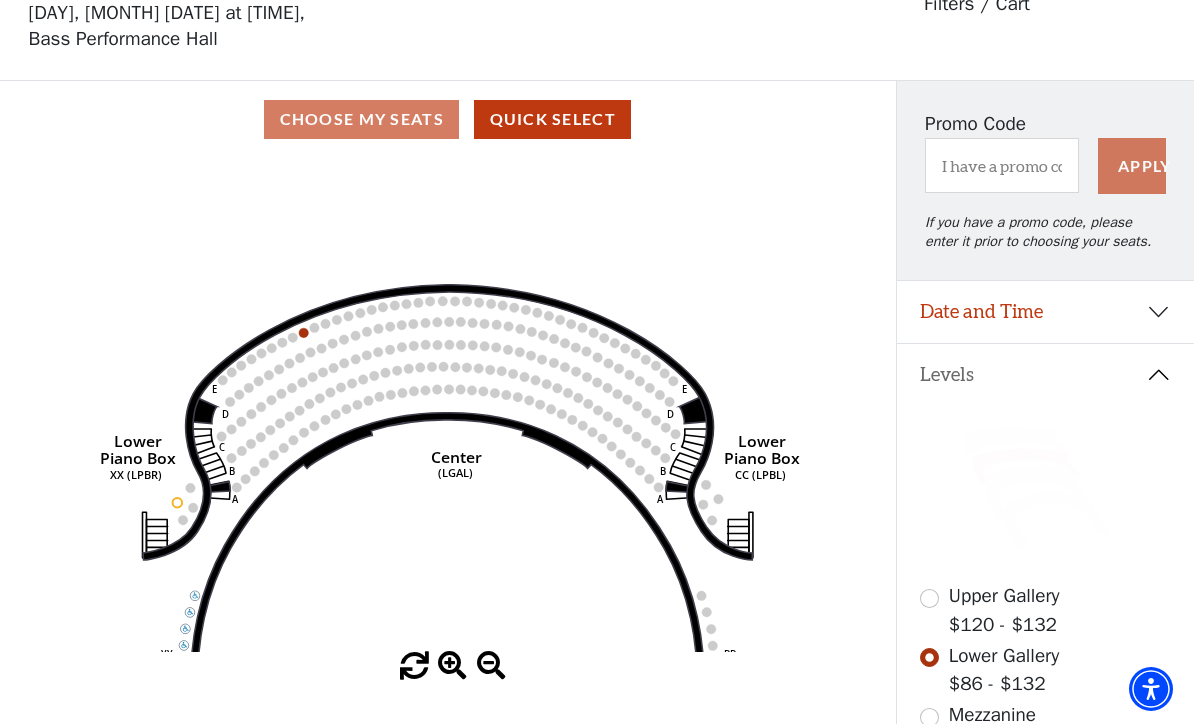 scroll, scrollTop: 0, scrollLeft: 0, axis: both 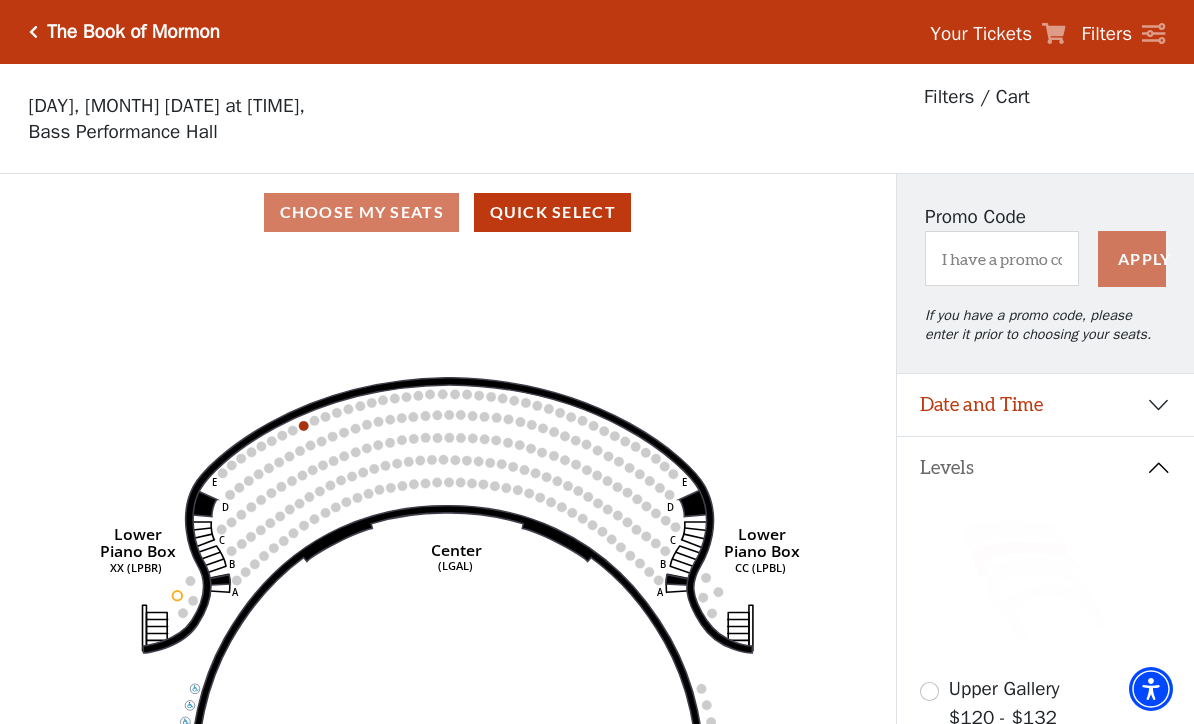 click on "The Book of Mormon   Your Tickets       Filters" at bounding box center (597, 32) 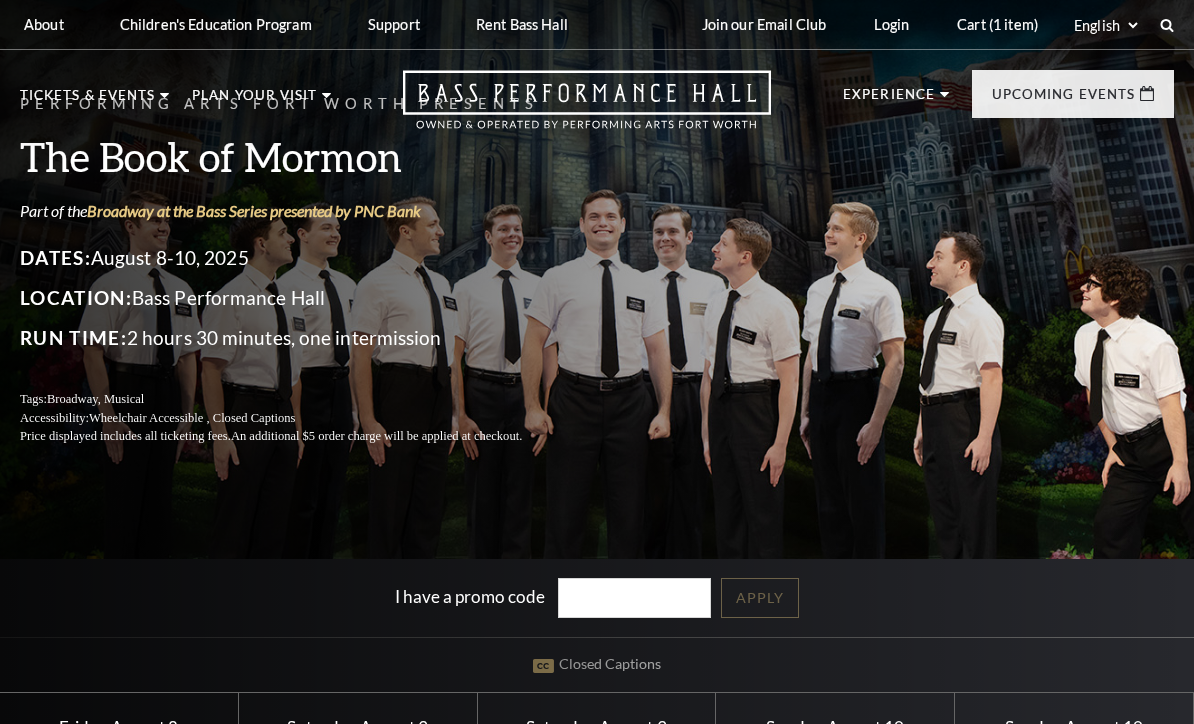 scroll, scrollTop: 0, scrollLeft: 0, axis: both 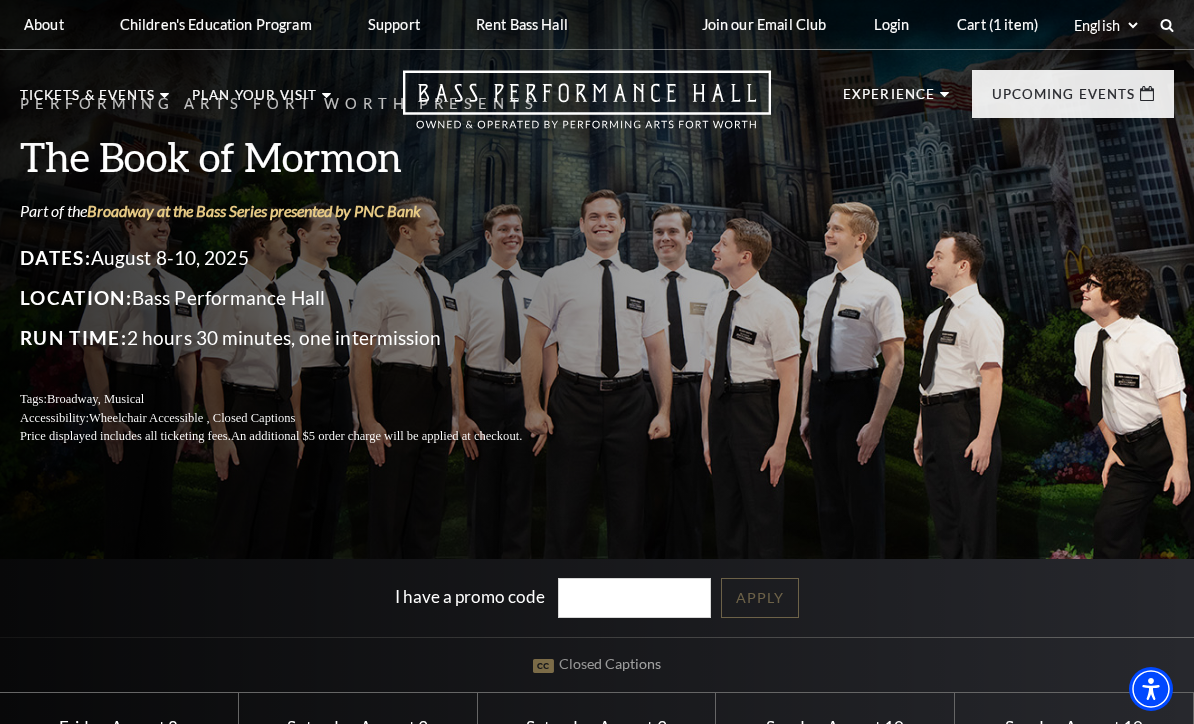 click on "The Book of Mormon" at bounding box center (295, 156) 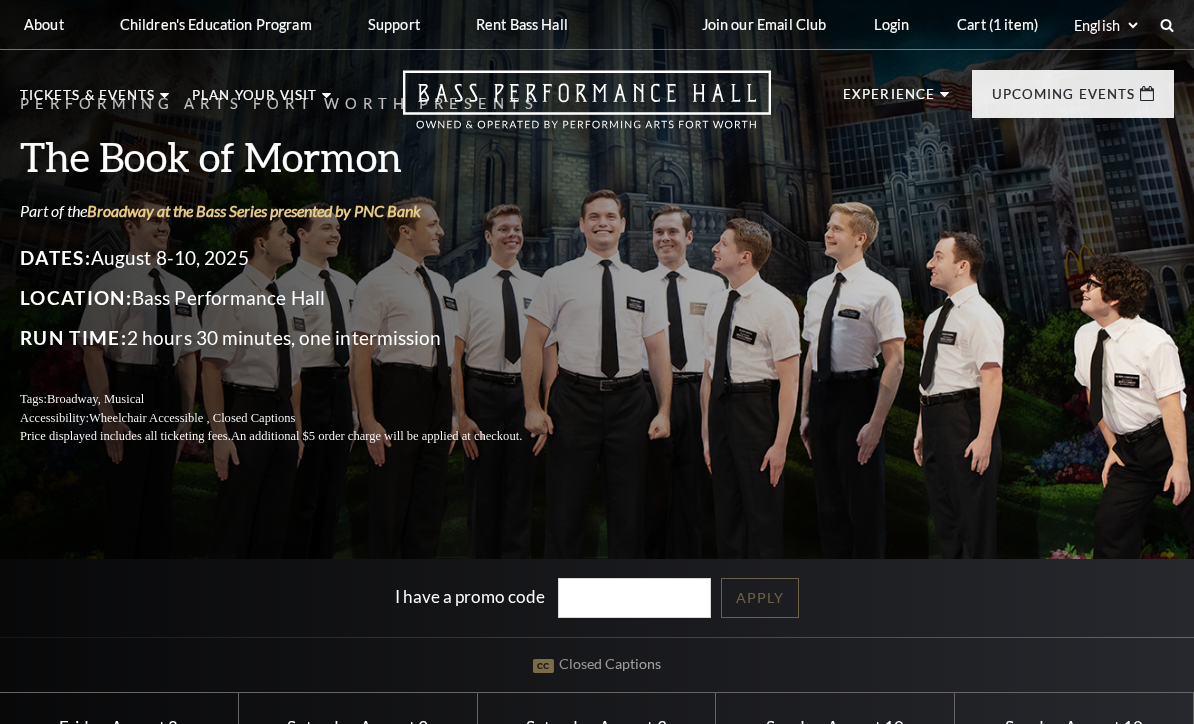 scroll, scrollTop: 0, scrollLeft: 0, axis: both 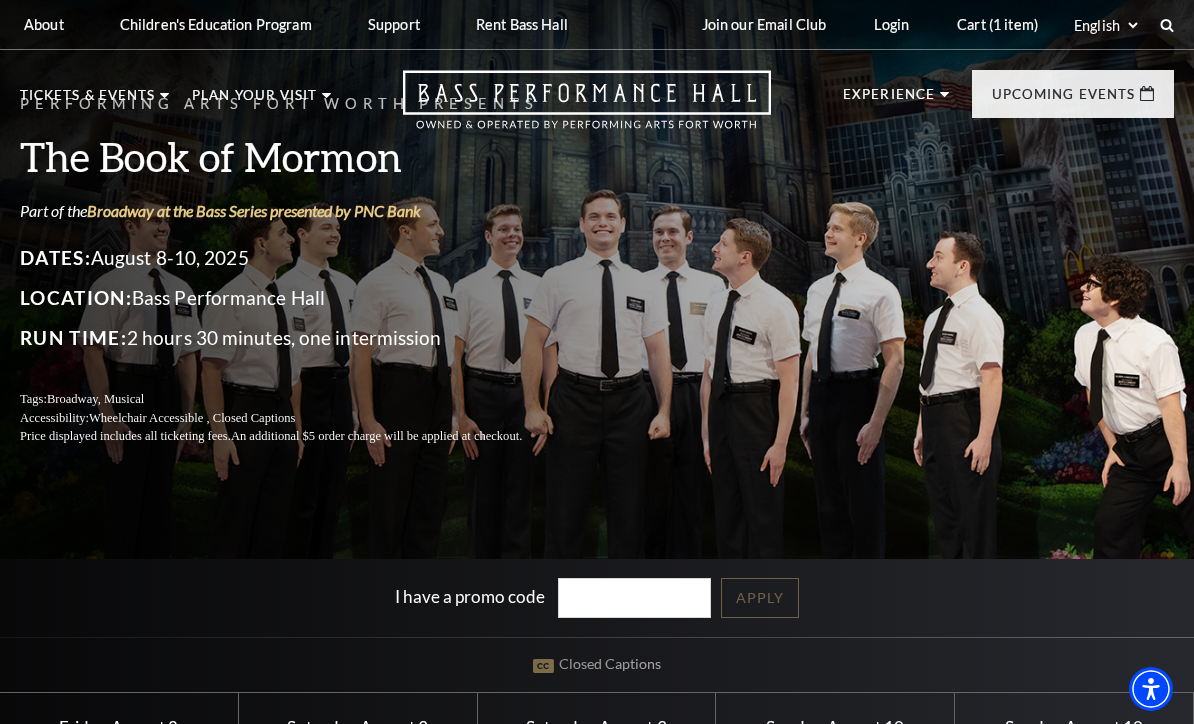 click on "The Book of Mormon" at bounding box center [295, 156] 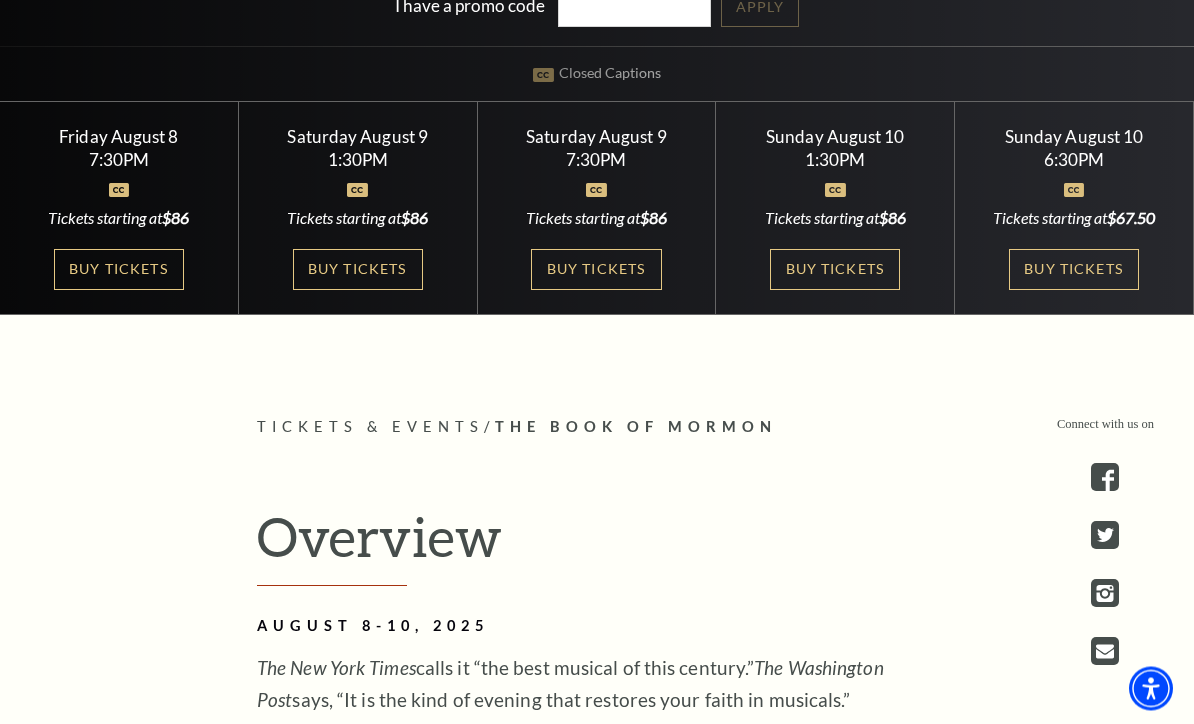 scroll, scrollTop: 593, scrollLeft: 0, axis: vertical 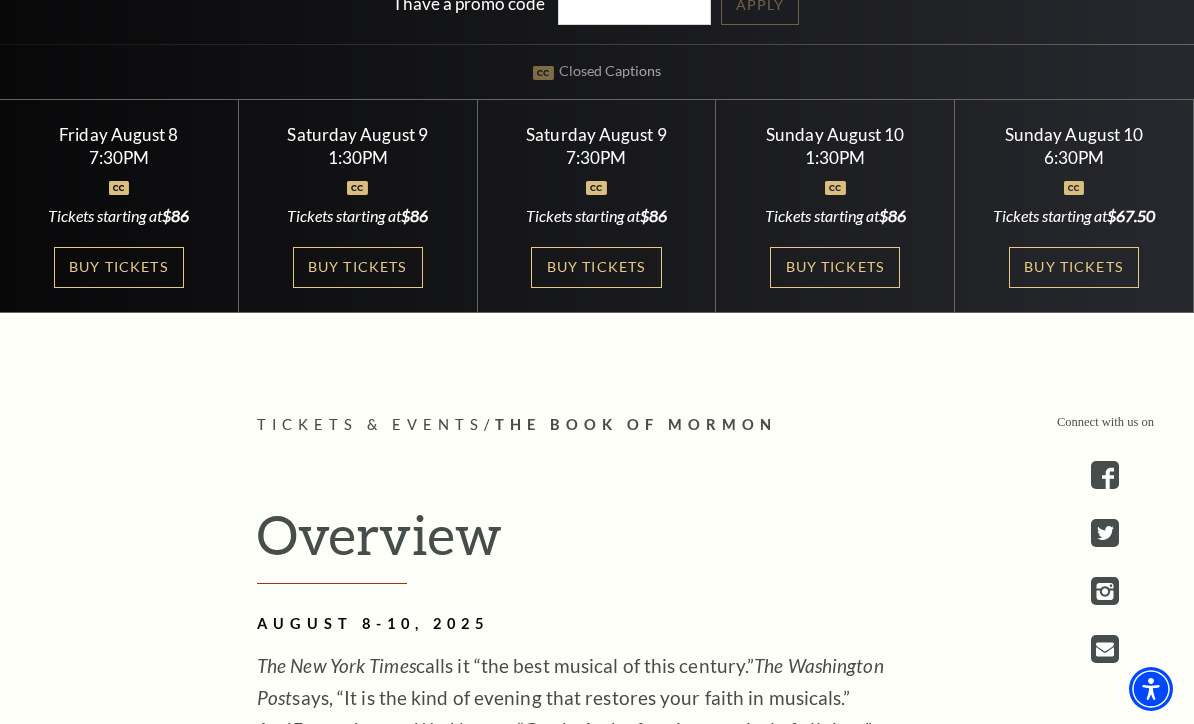 click on "Buy Tickets" at bounding box center (835, 267) 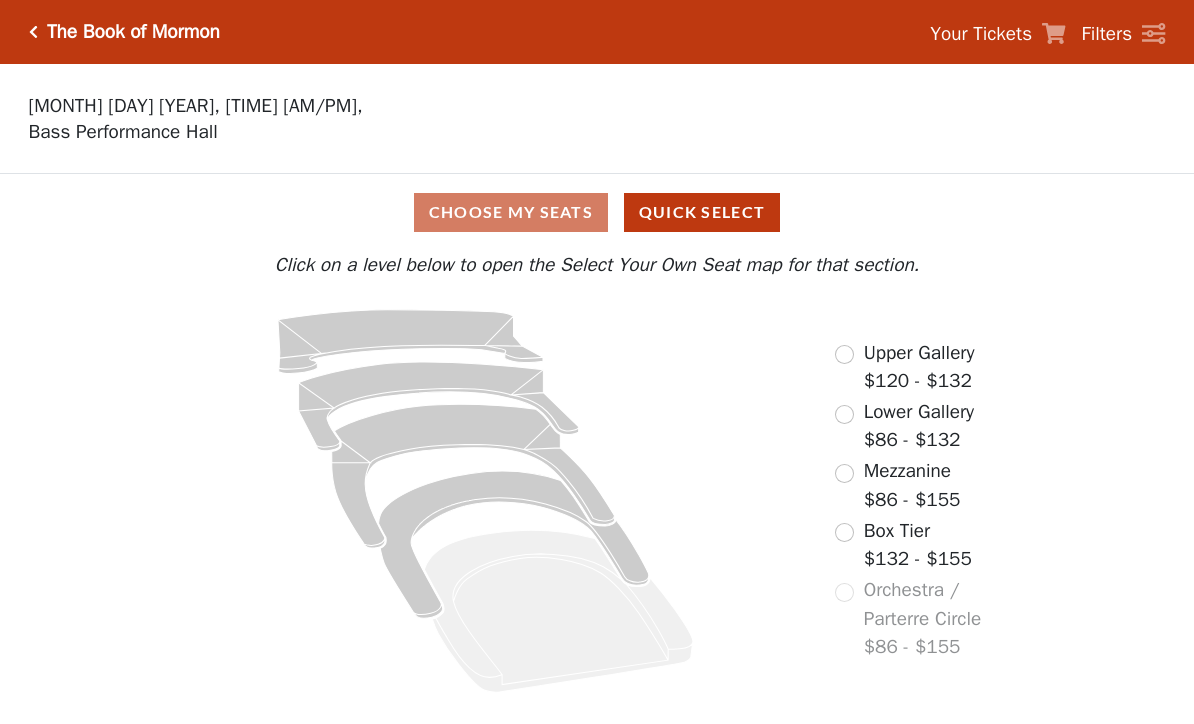 scroll, scrollTop: 0, scrollLeft: 0, axis: both 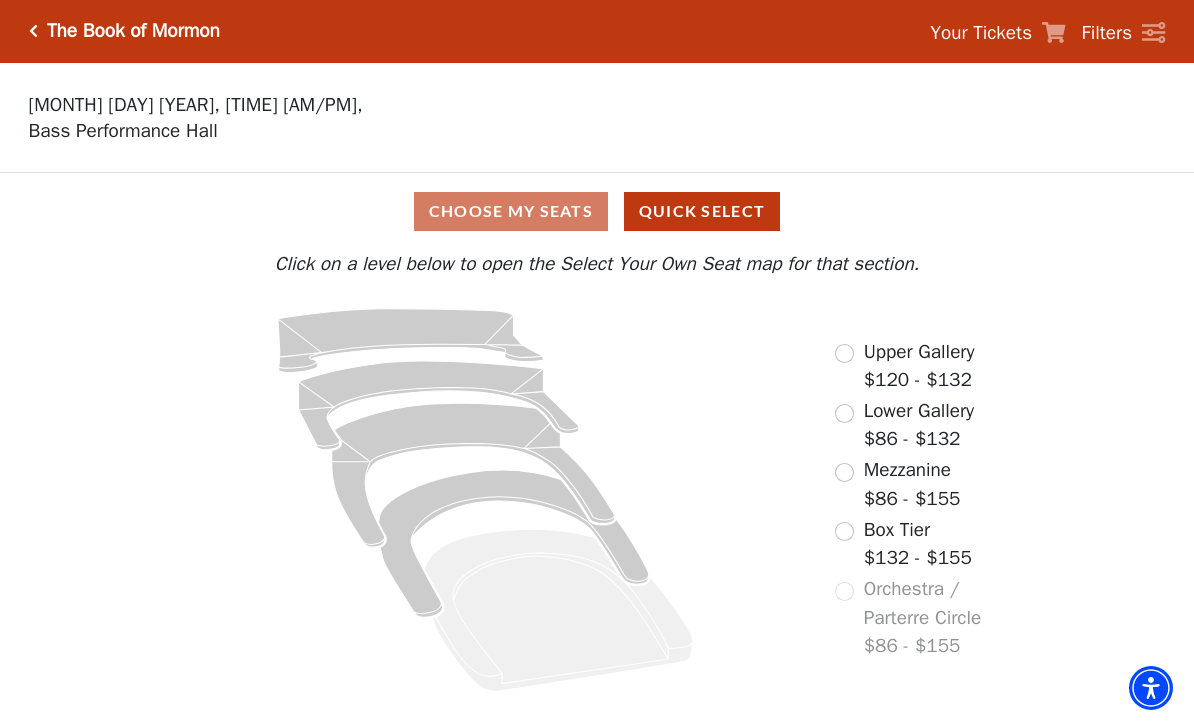 click on "Choose My Seats
Quick Select" at bounding box center [597, 212] 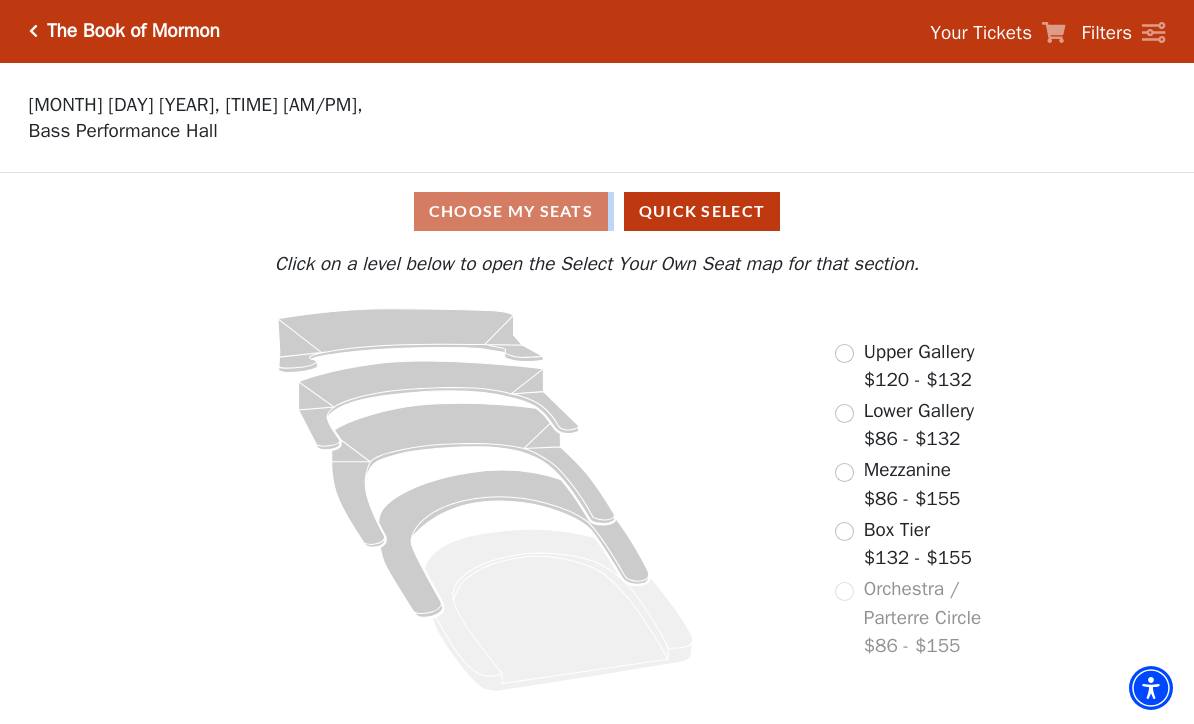 click 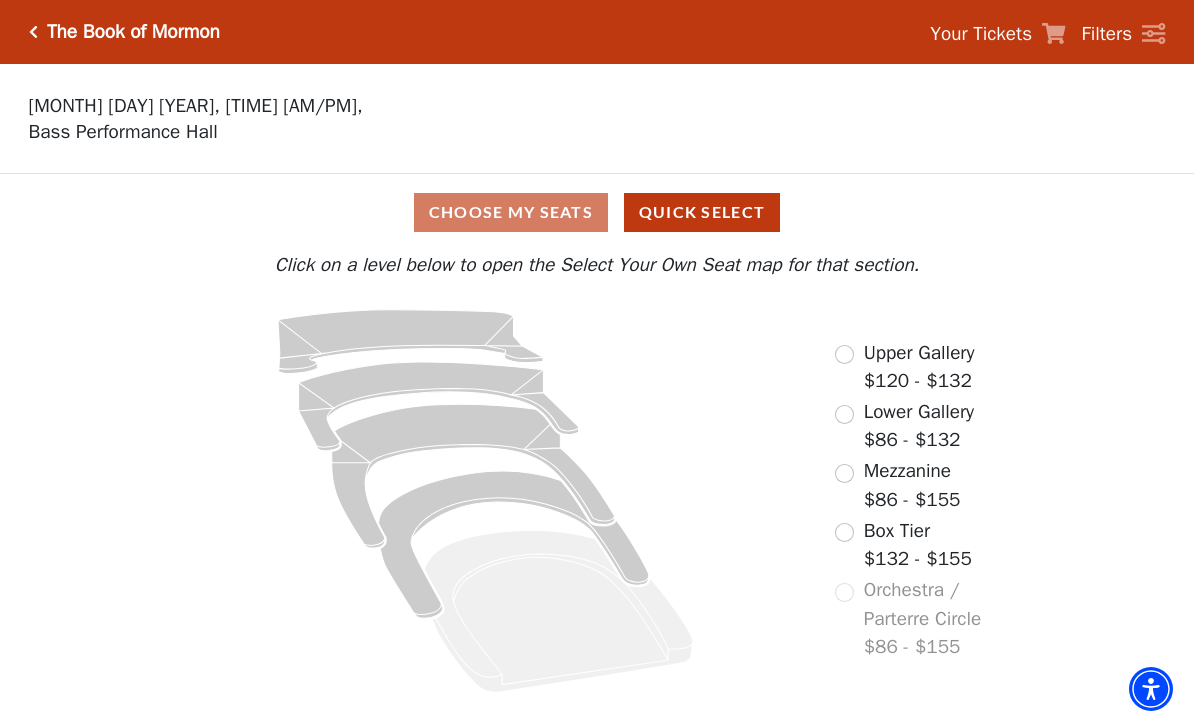 click 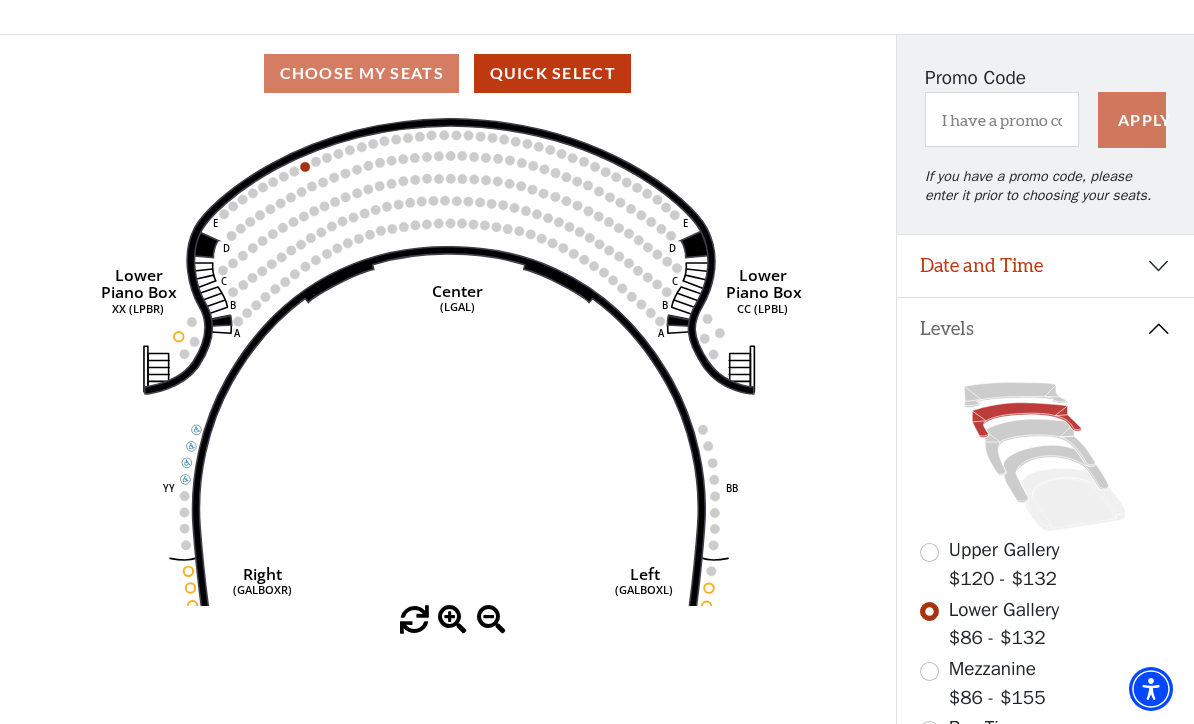 scroll, scrollTop: 138, scrollLeft: 0, axis: vertical 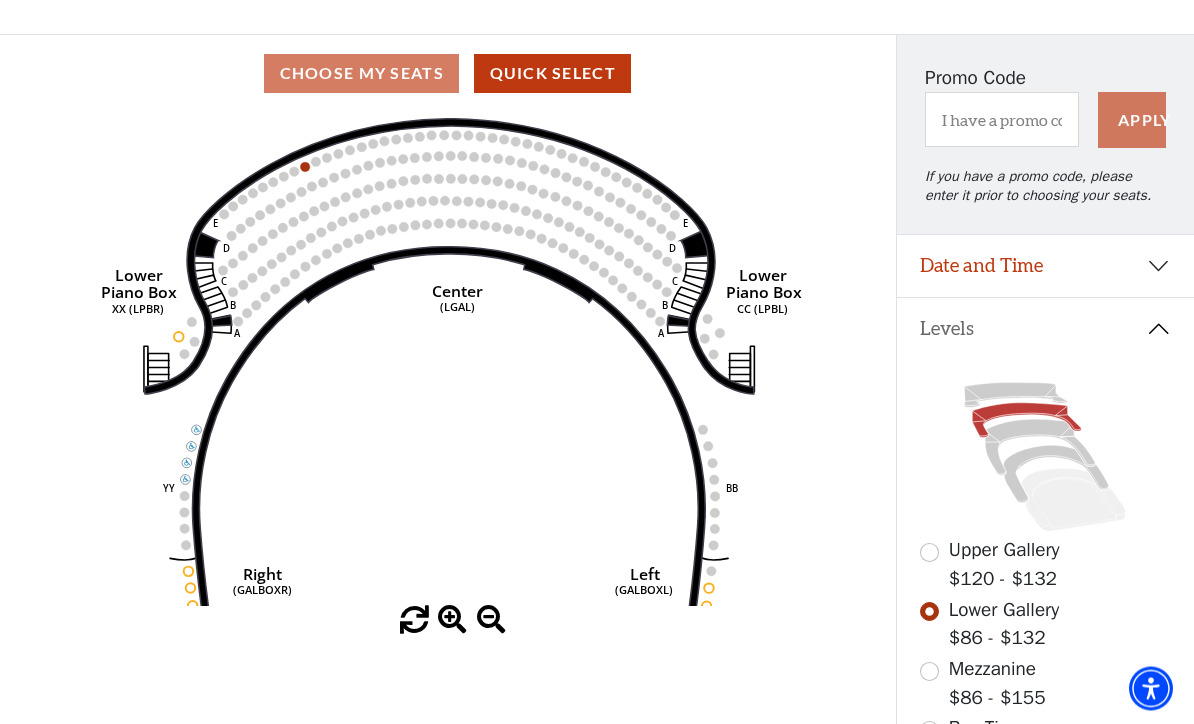 click 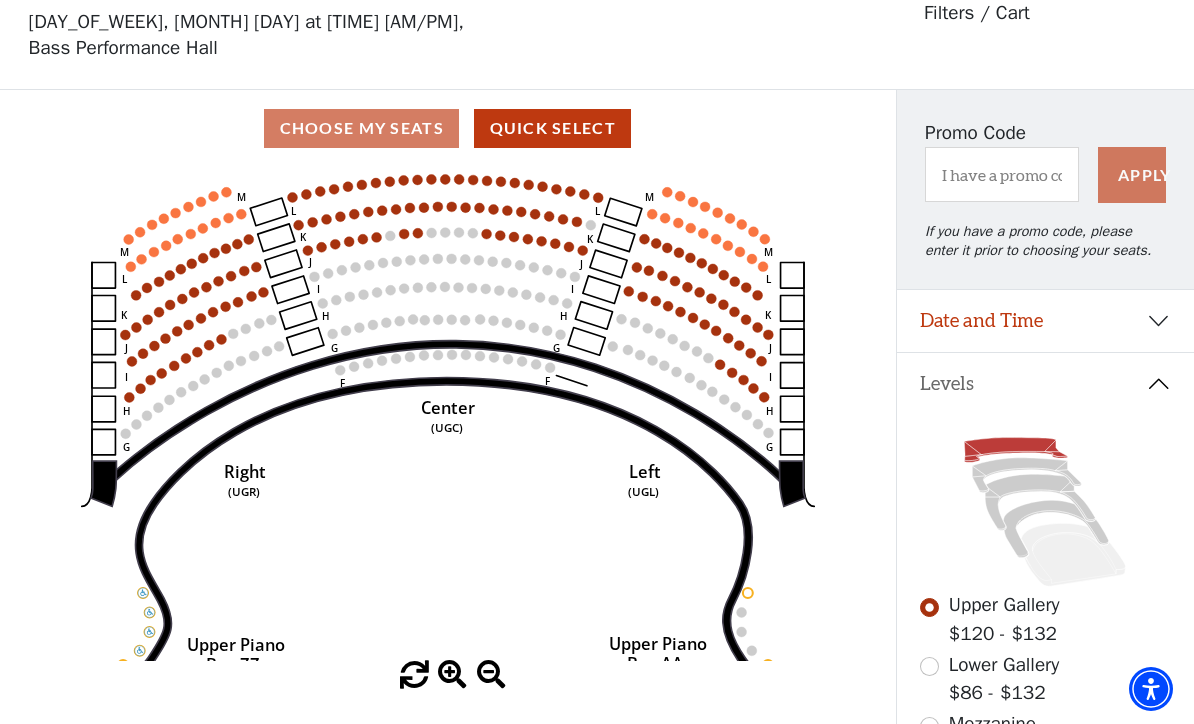 scroll, scrollTop: 0, scrollLeft: 0, axis: both 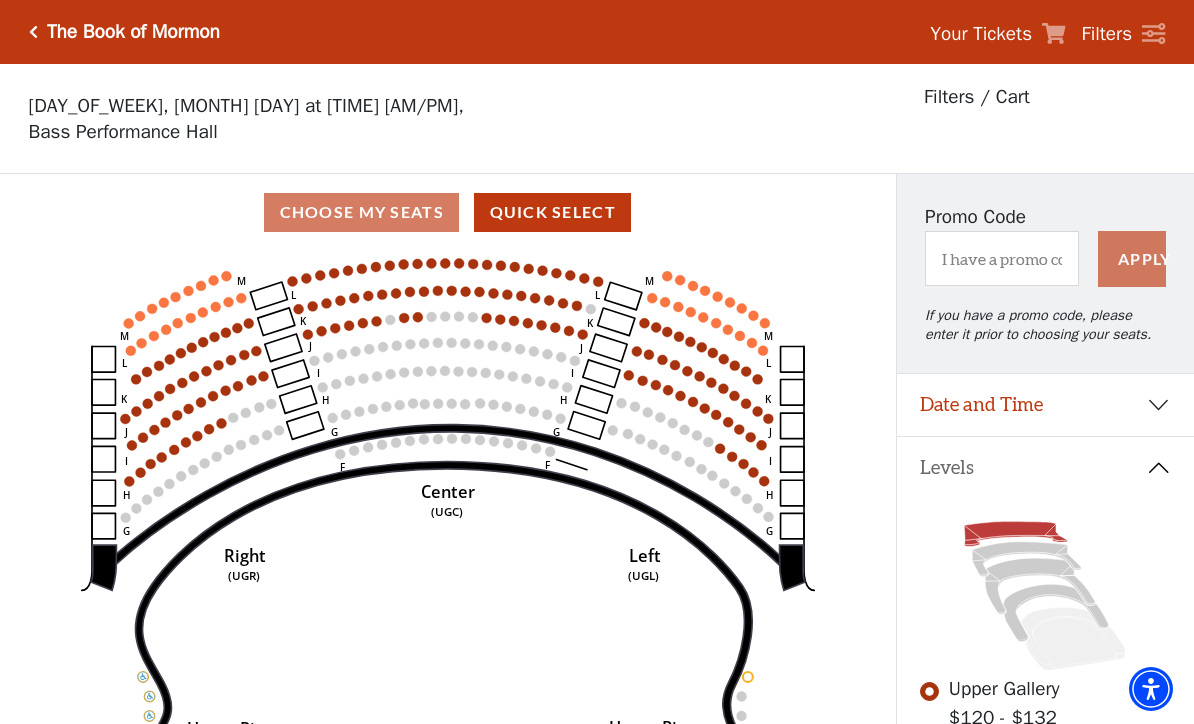 click on "The Book of Mormon" at bounding box center (133, 32) 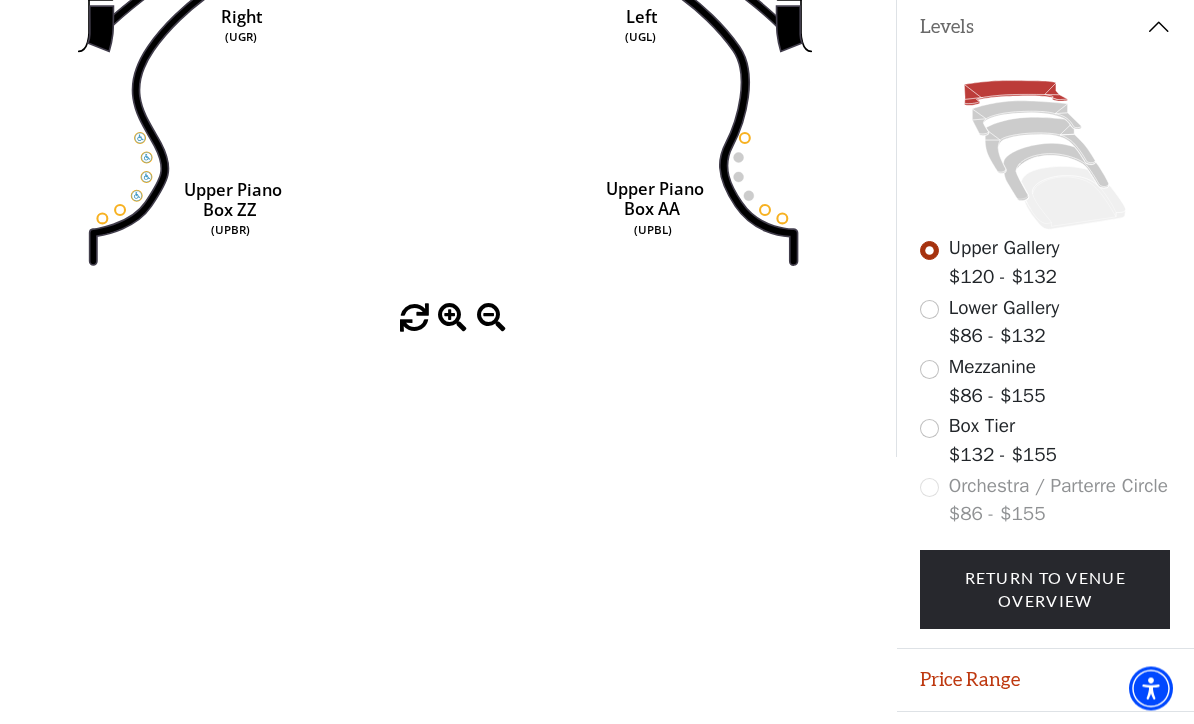 scroll, scrollTop: 440, scrollLeft: 0, axis: vertical 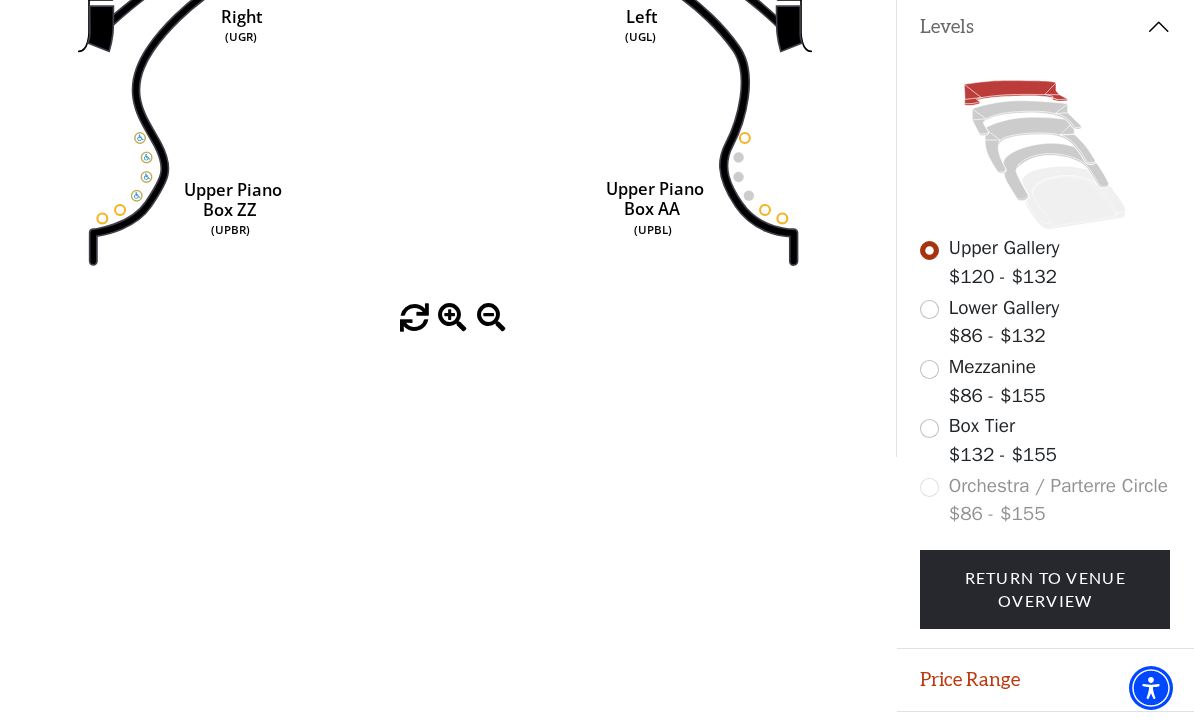 click on "Return To Venue Overview" at bounding box center [1045, 590] 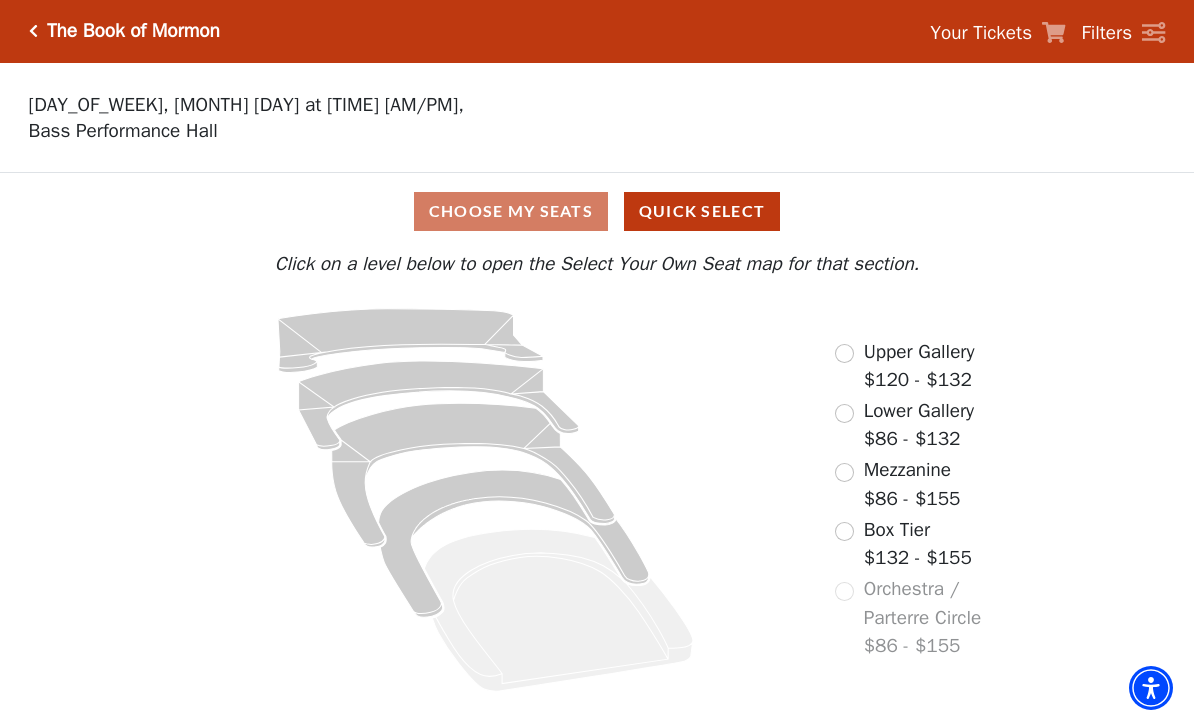 scroll, scrollTop: 0, scrollLeft: 0, axis: both 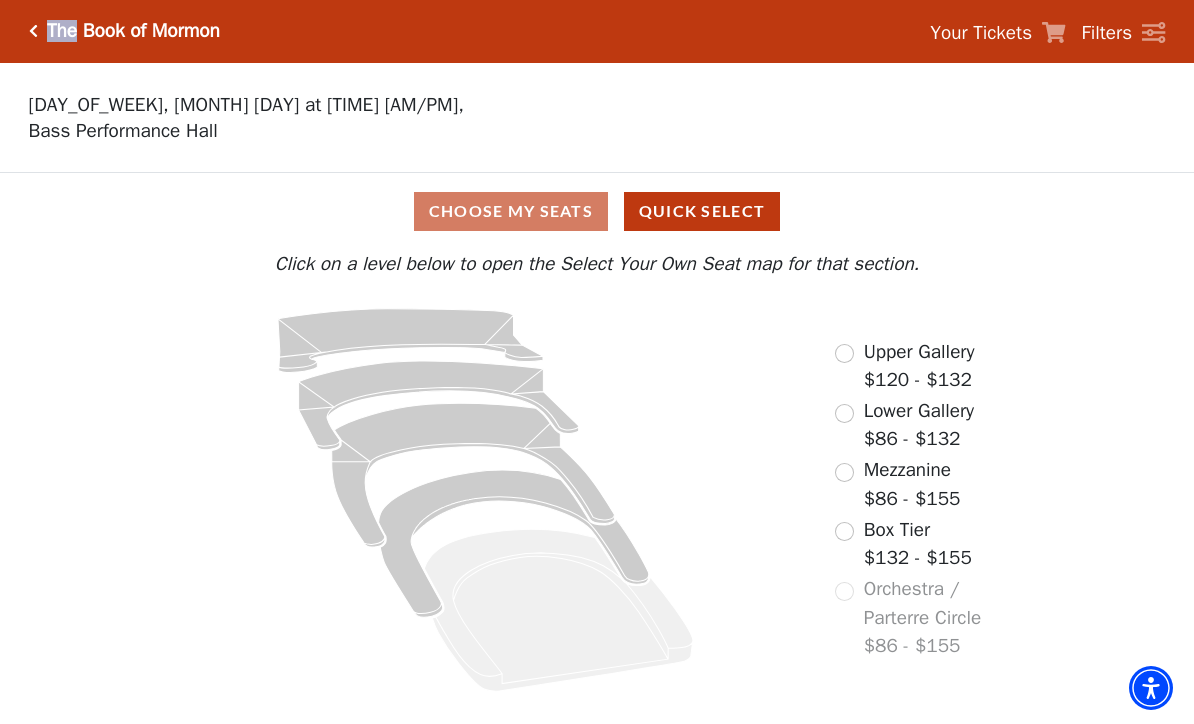 copy on "The" 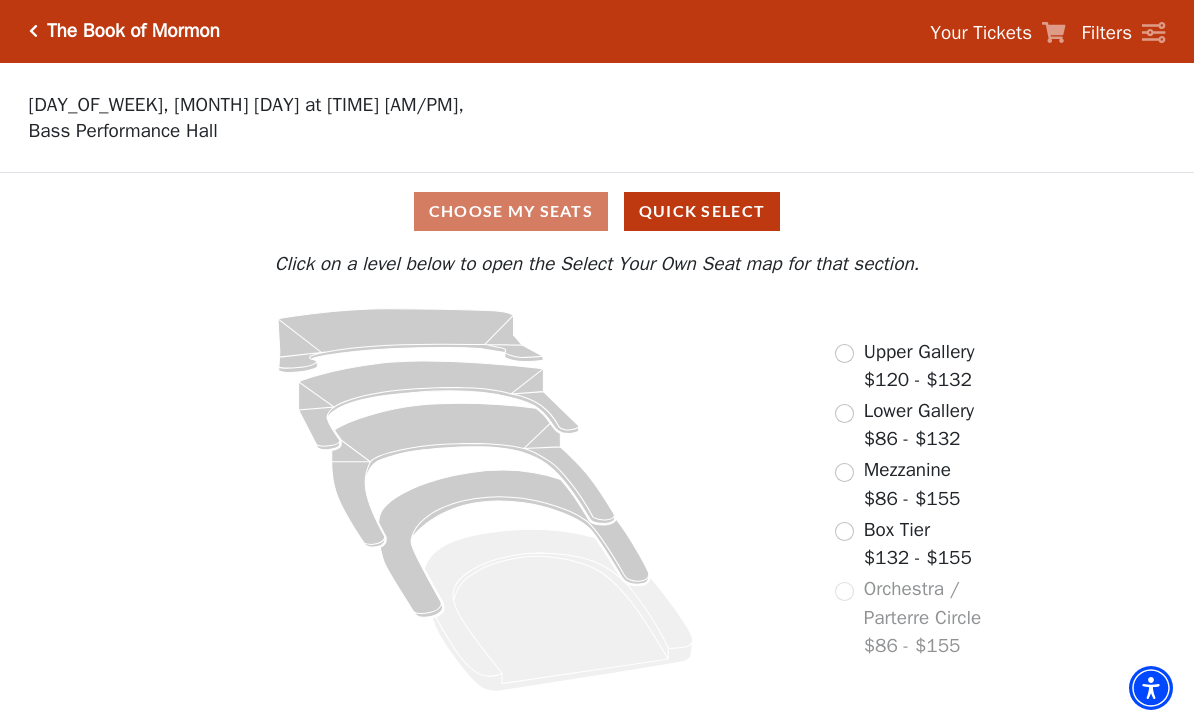 click on "The Book of Mormon" at bounding box center [129, 32] 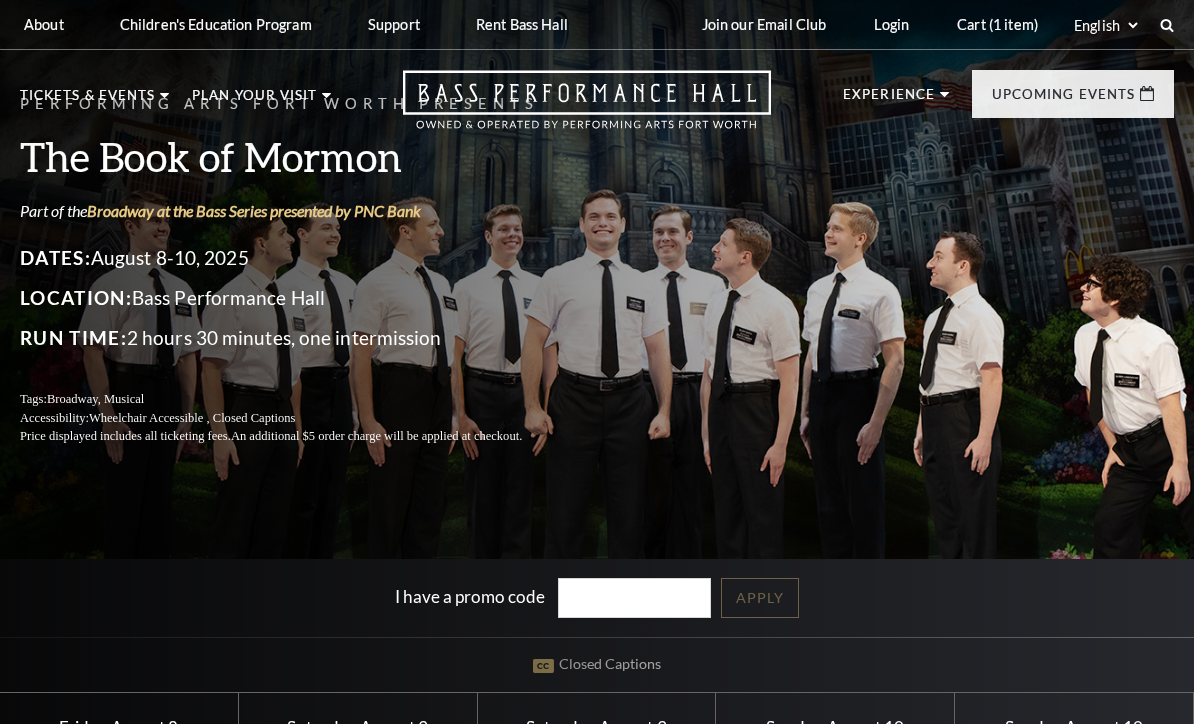 scroll, scrollTop: 659, scrollLeft: 0, axis: vertical 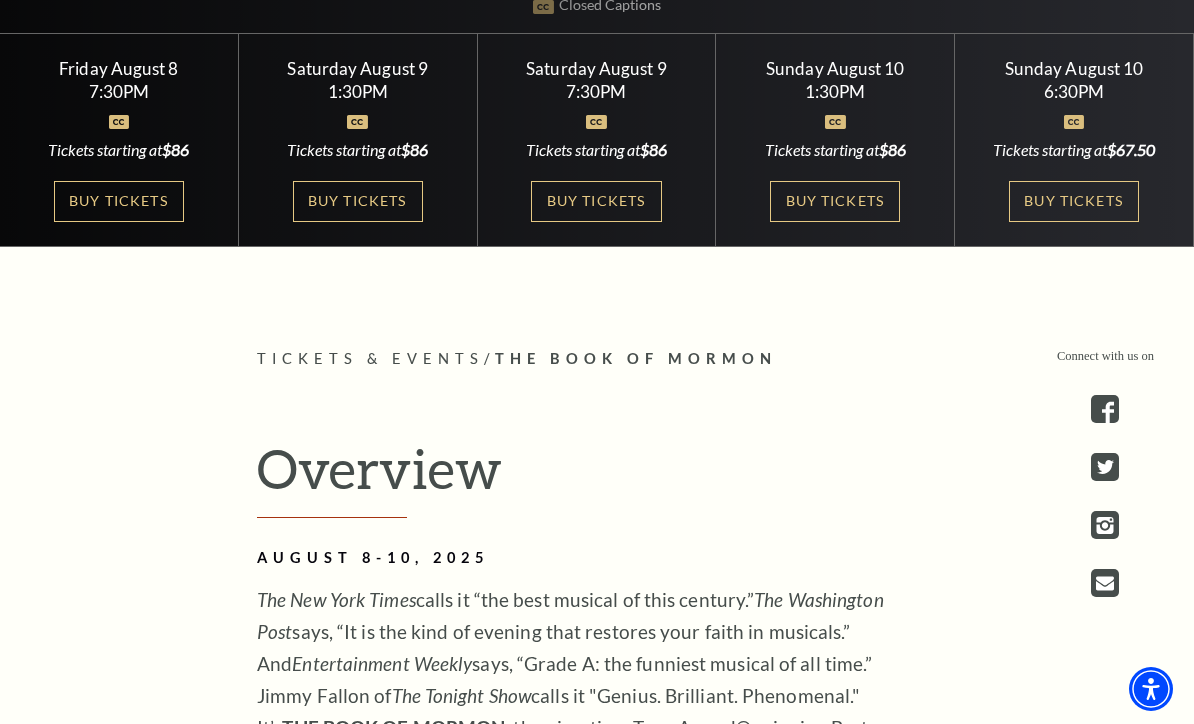 click on "Buy Tickets" at bounding box center (1074, 201) 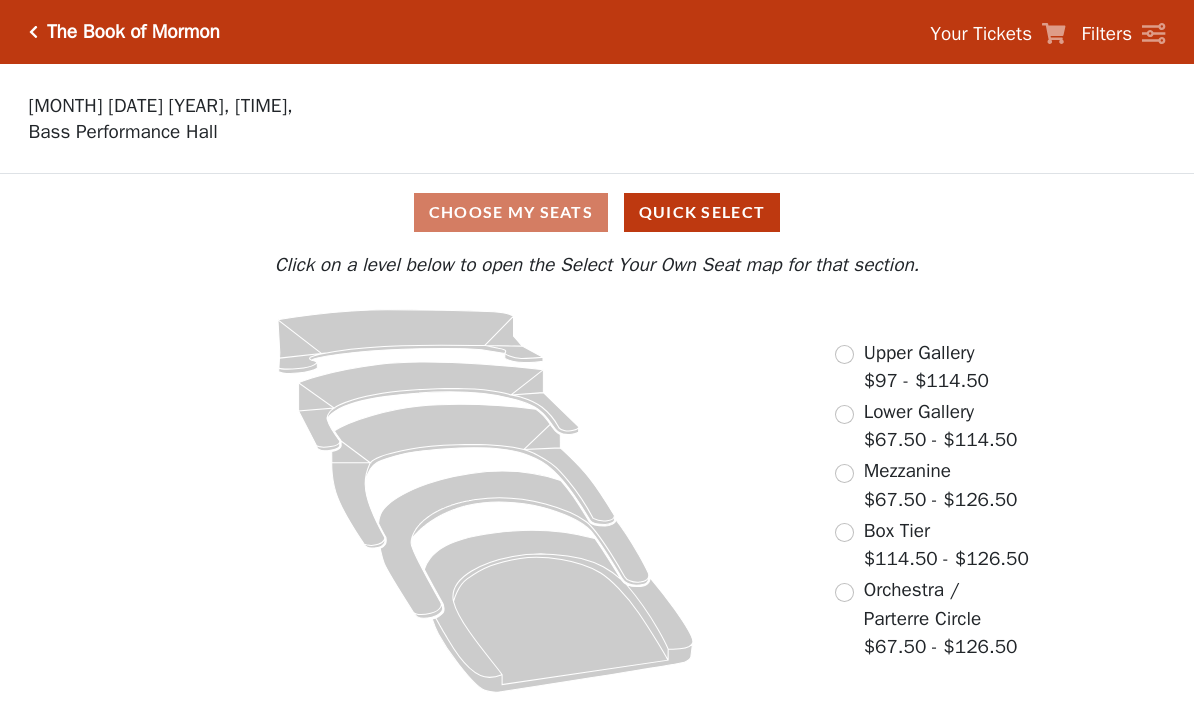 scroll, scrollTop: 0, scrollLeft: 0, axis: both 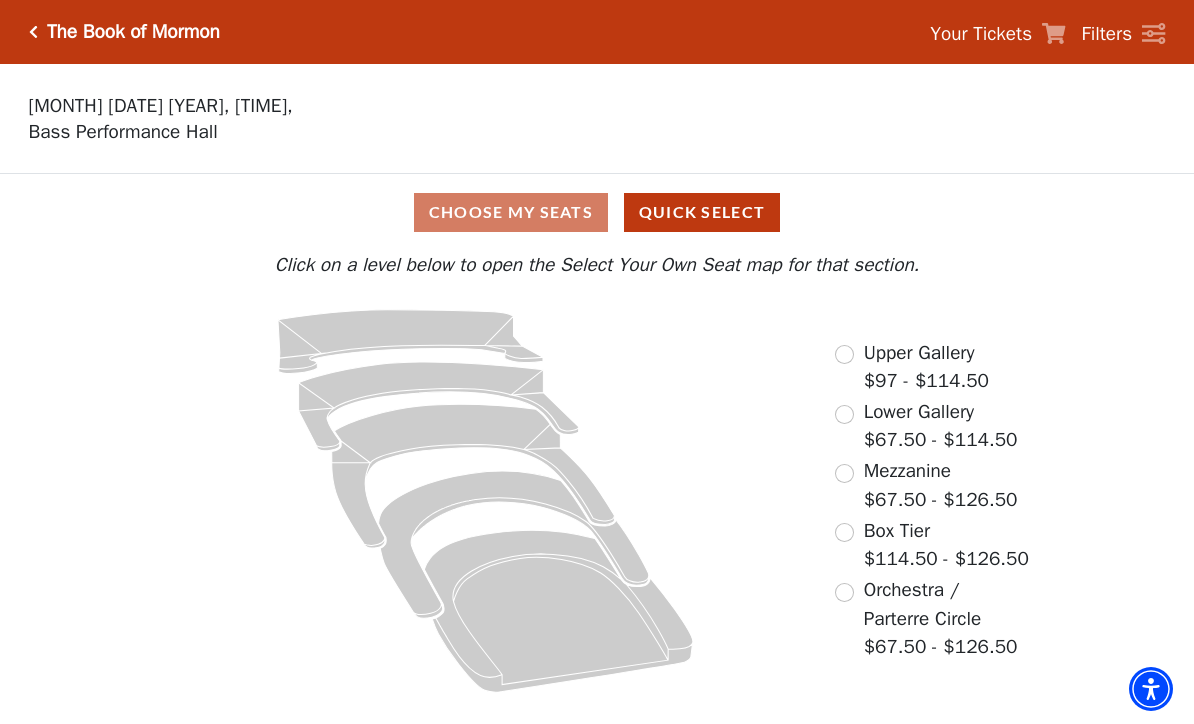 click 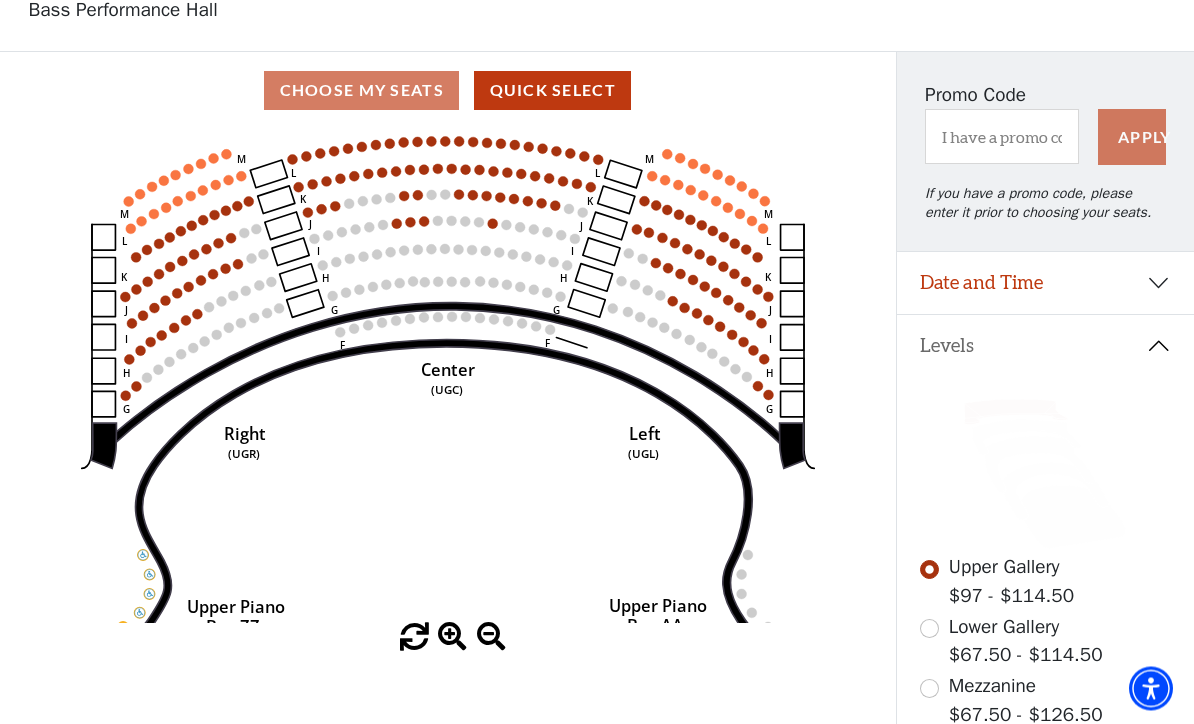 scroll, scrollTop: 125, scrollLeft: 0, axis: vertical 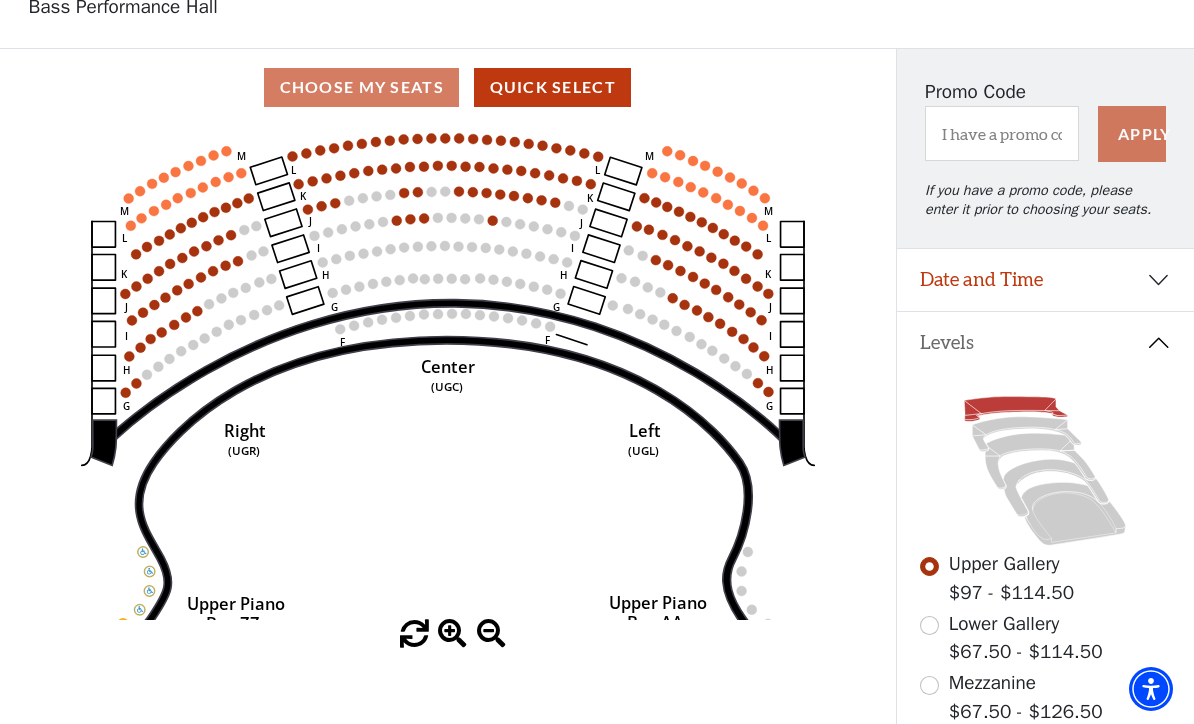 click 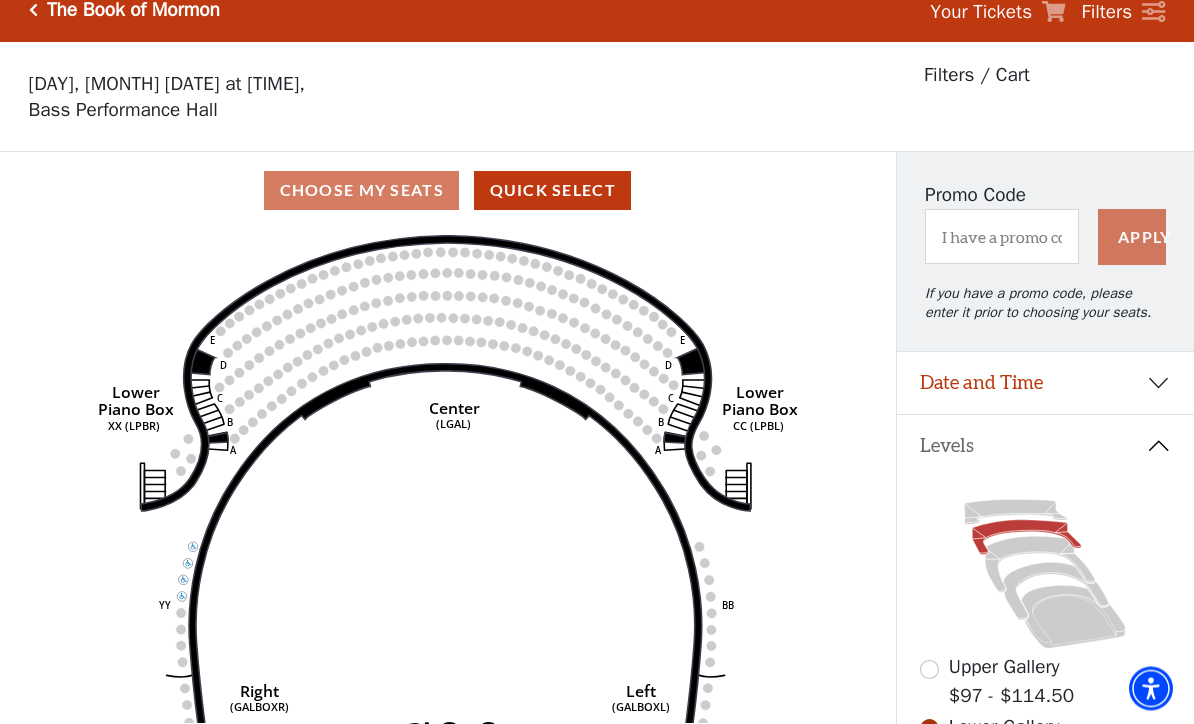 scroll, scrollTop: 0, scrollLeft: 0, axis: both 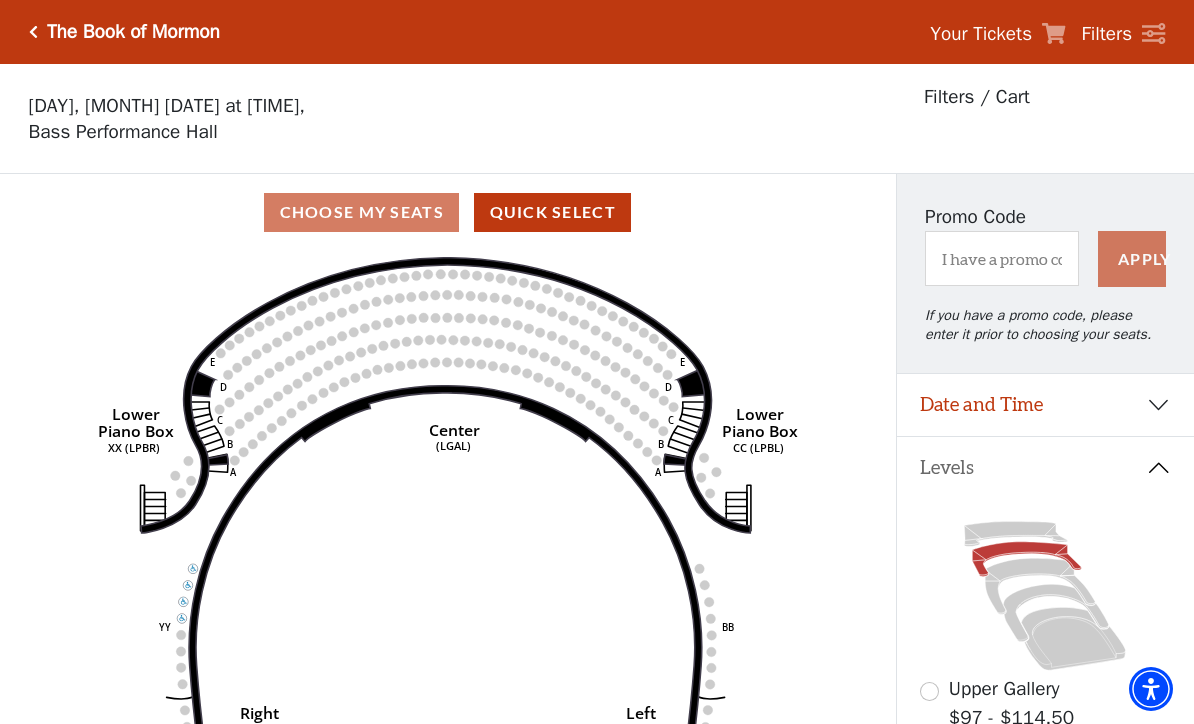 click 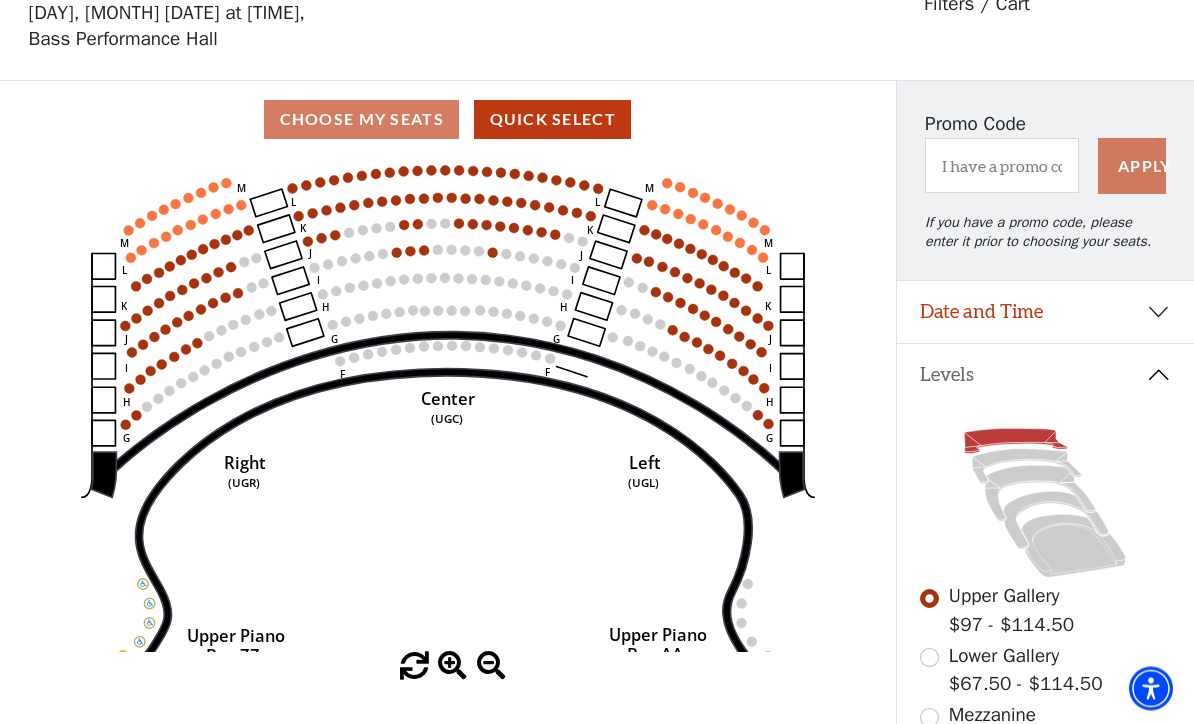 scroll, scrollTop: 93, scrollLeft: 0, axis: vertical 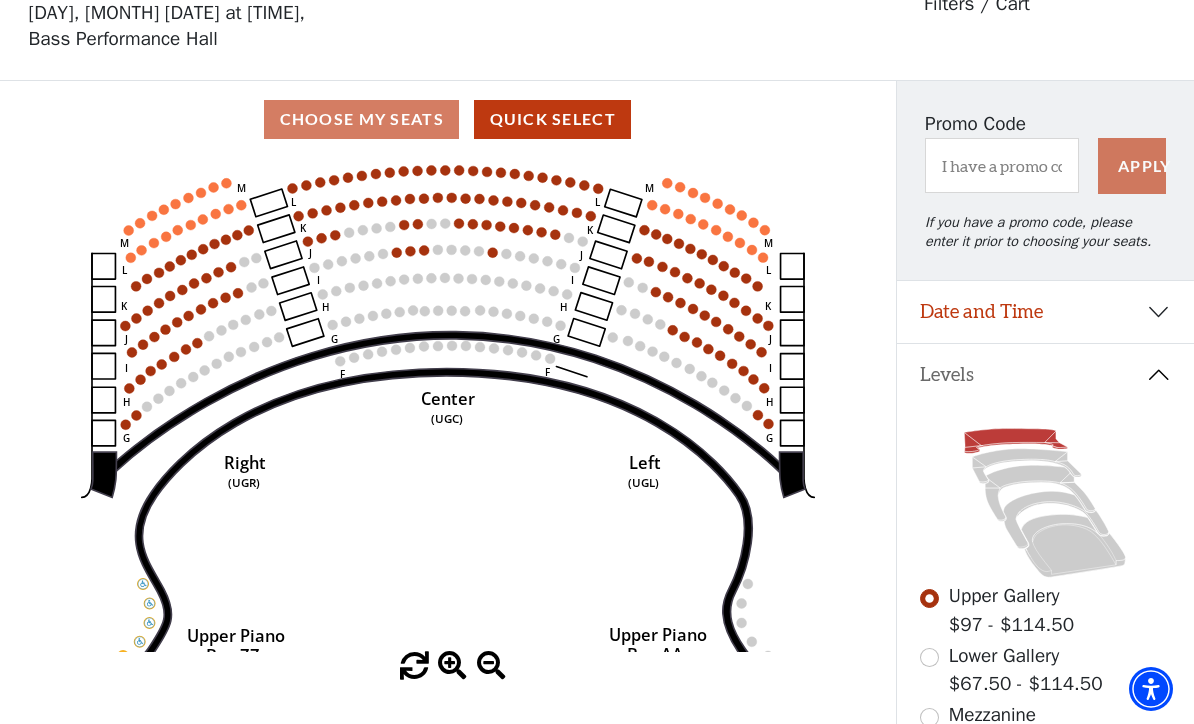 click 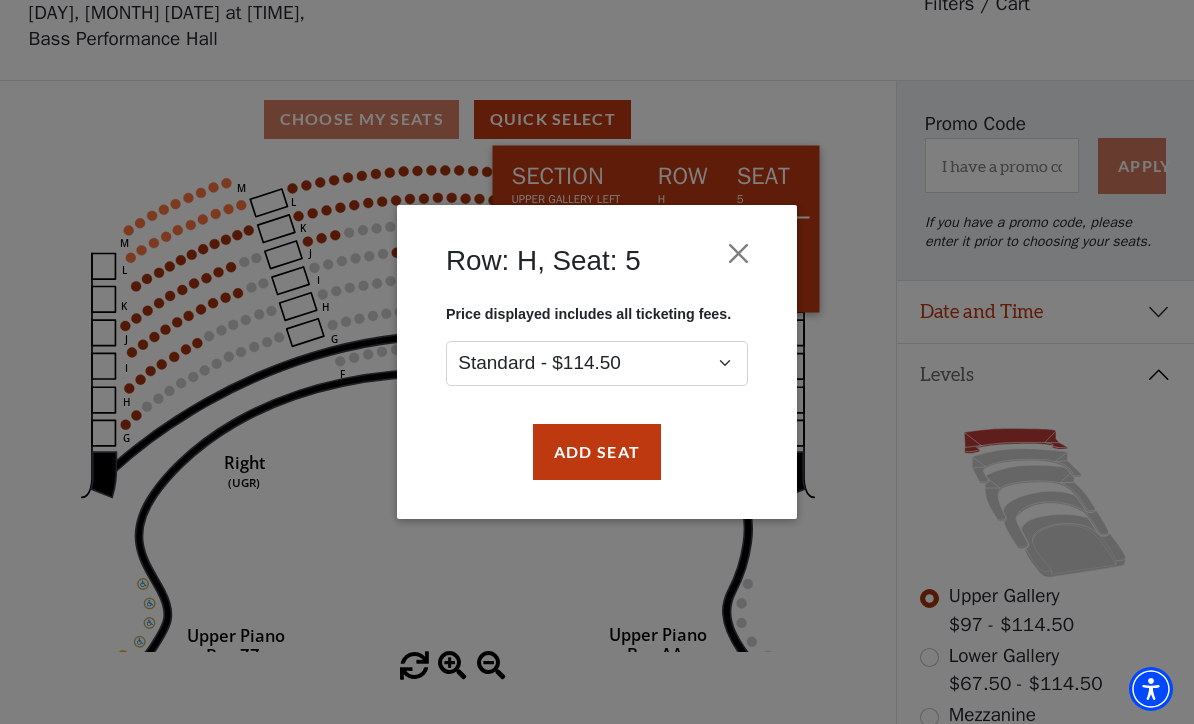 click at bounding box center [739, 253] 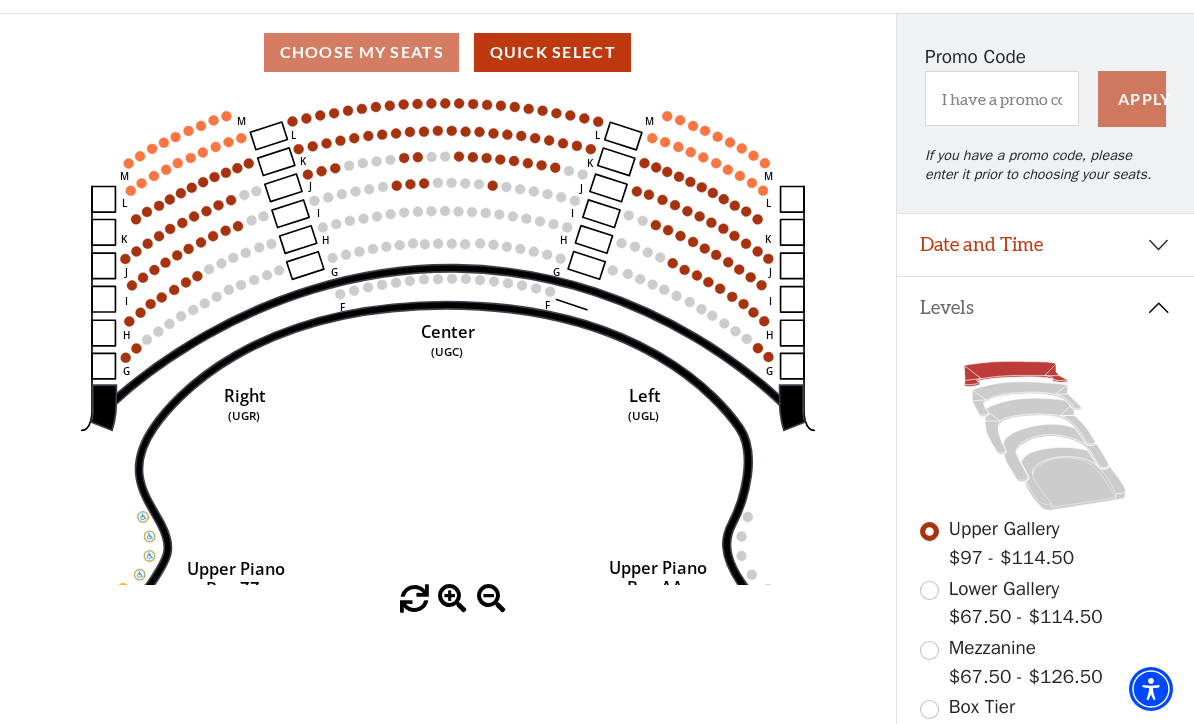 scroll, scrollTop: 159, scrollLeft: 0, axis: vertical 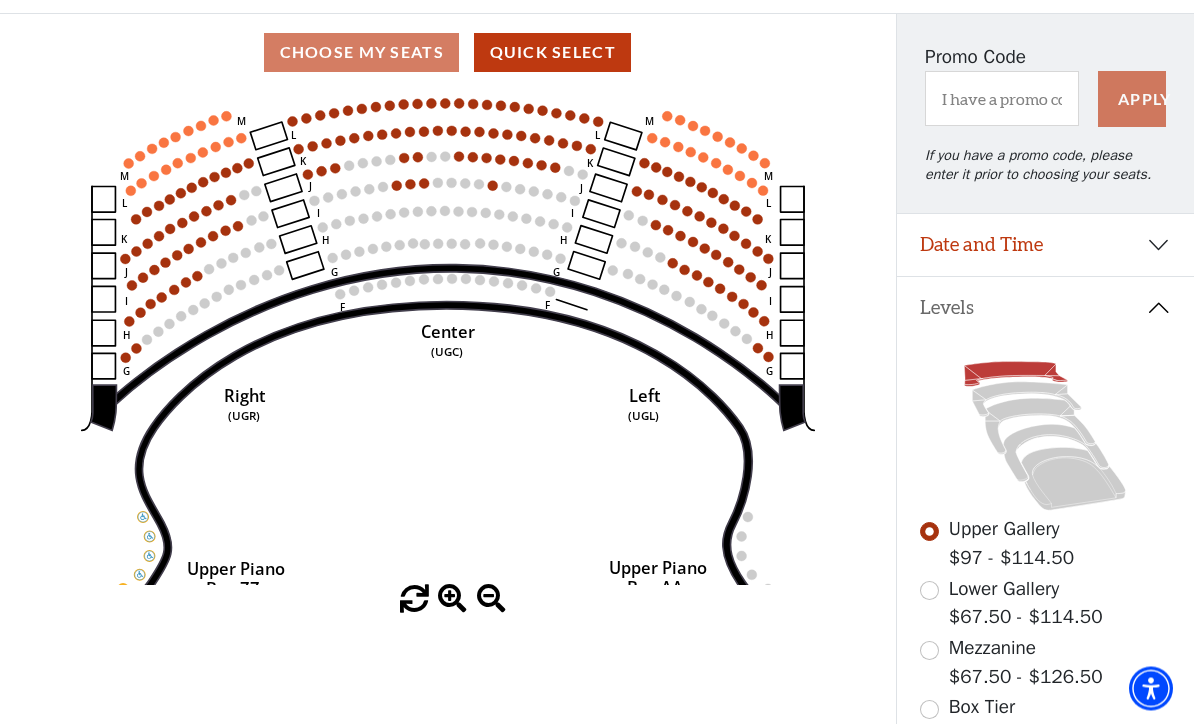 click 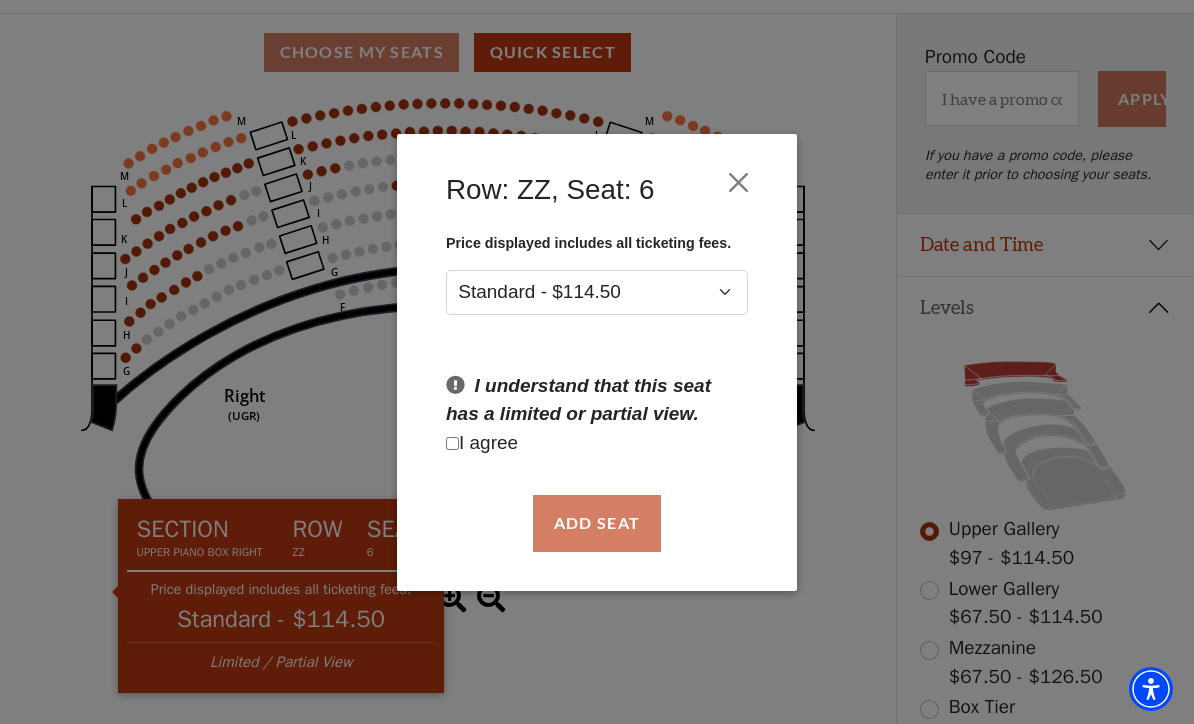 click at bounding box center (739, 182) 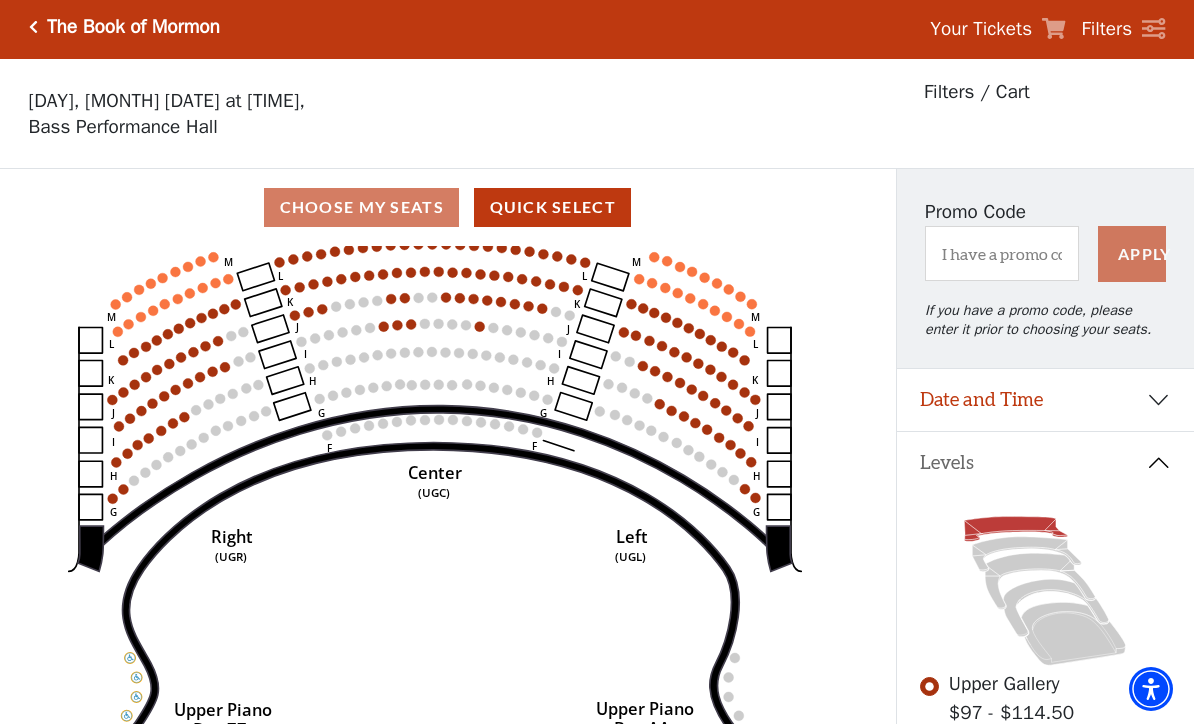 scroll, scrollTop: 0, scrollLeft: 0, axis: both 